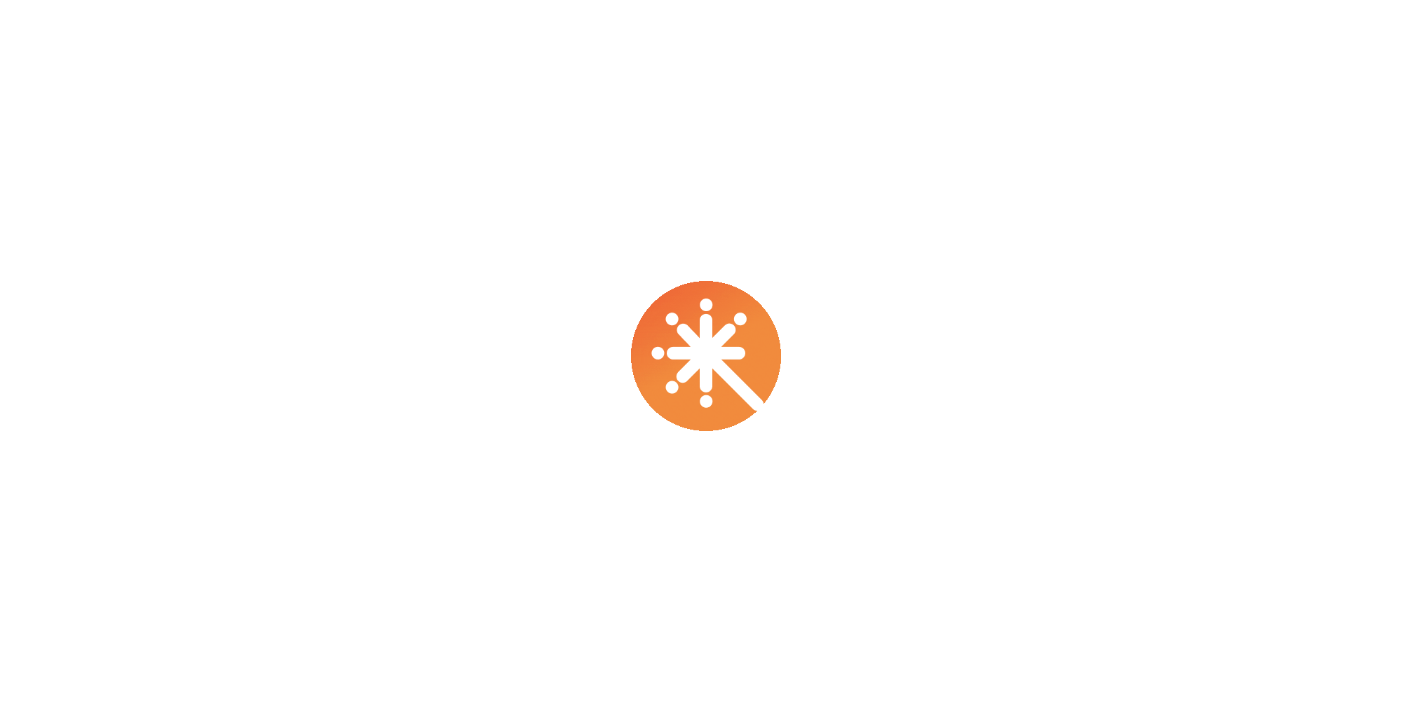scroll, scrollTop: 0, scrollLeft: 0, axis: both 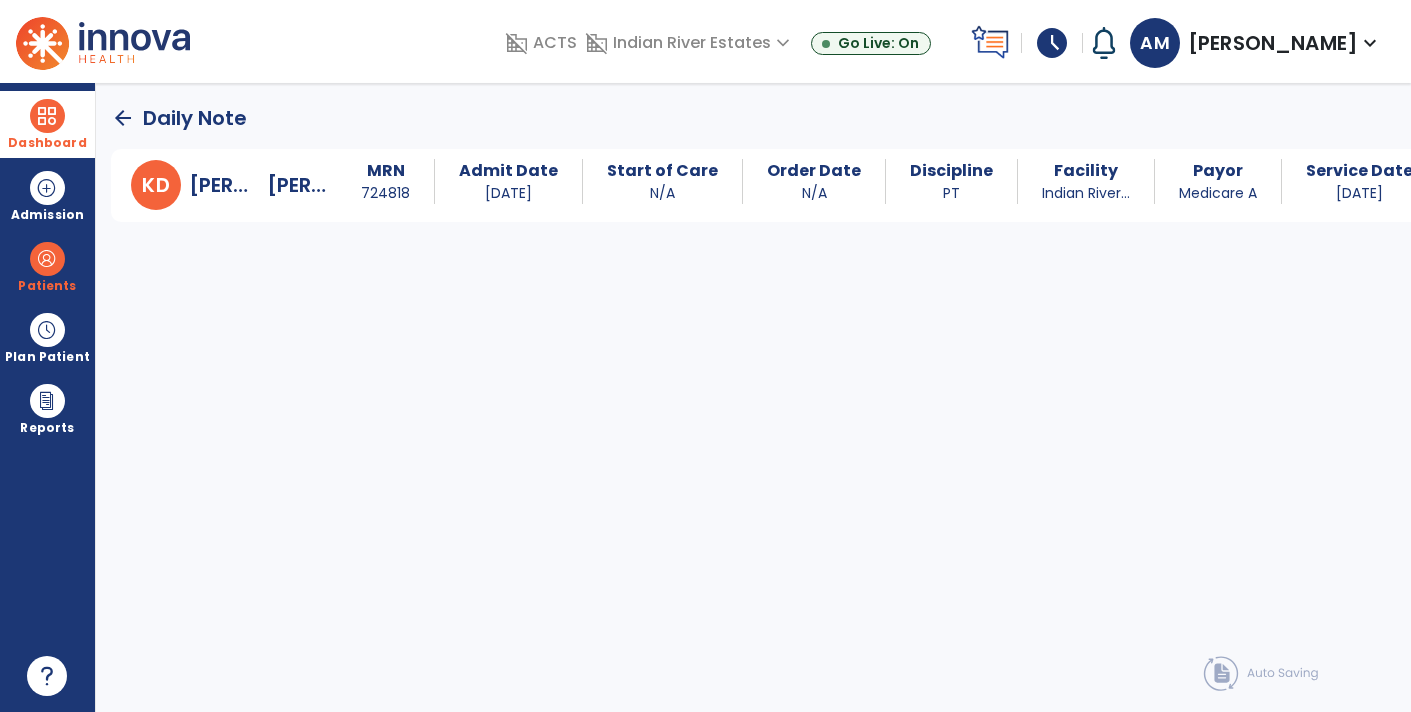 click at bounding box center [47, 116] 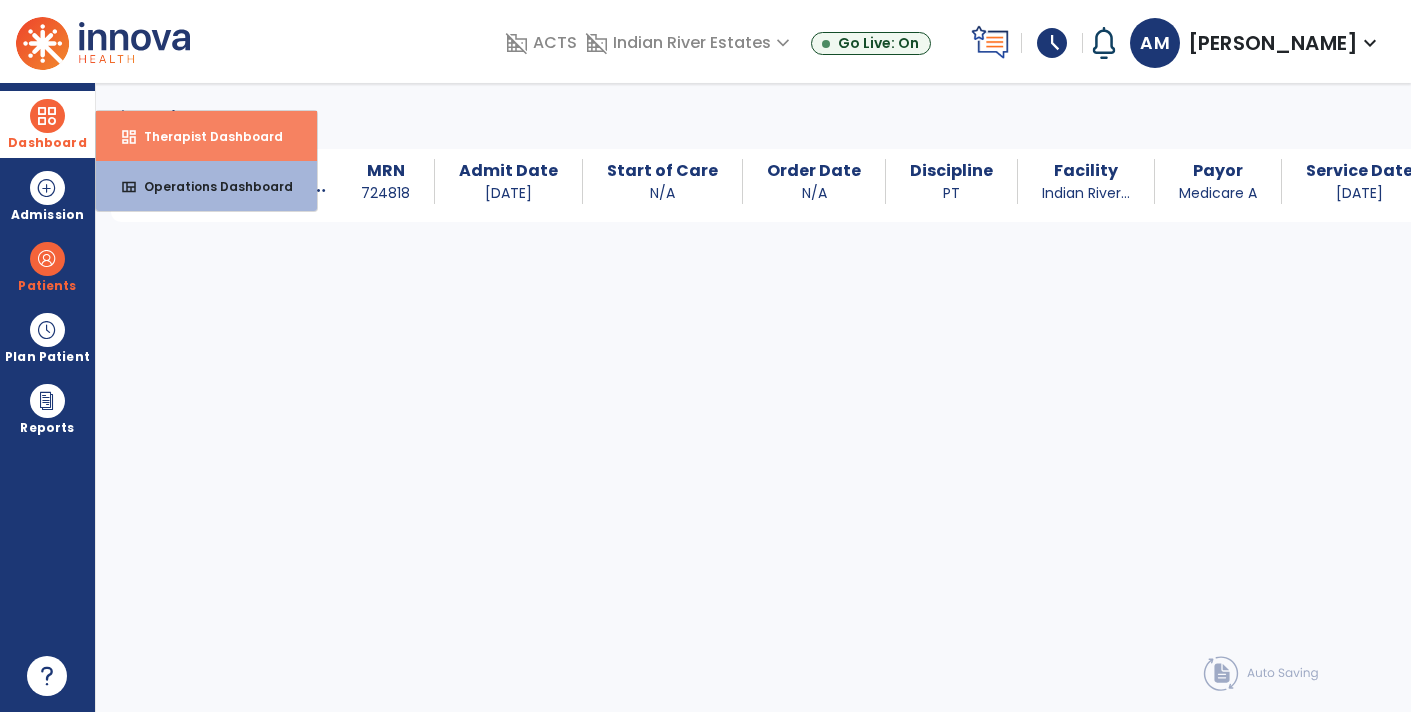 click on "Therapist Dashboard" at bounding box center (205, 136) 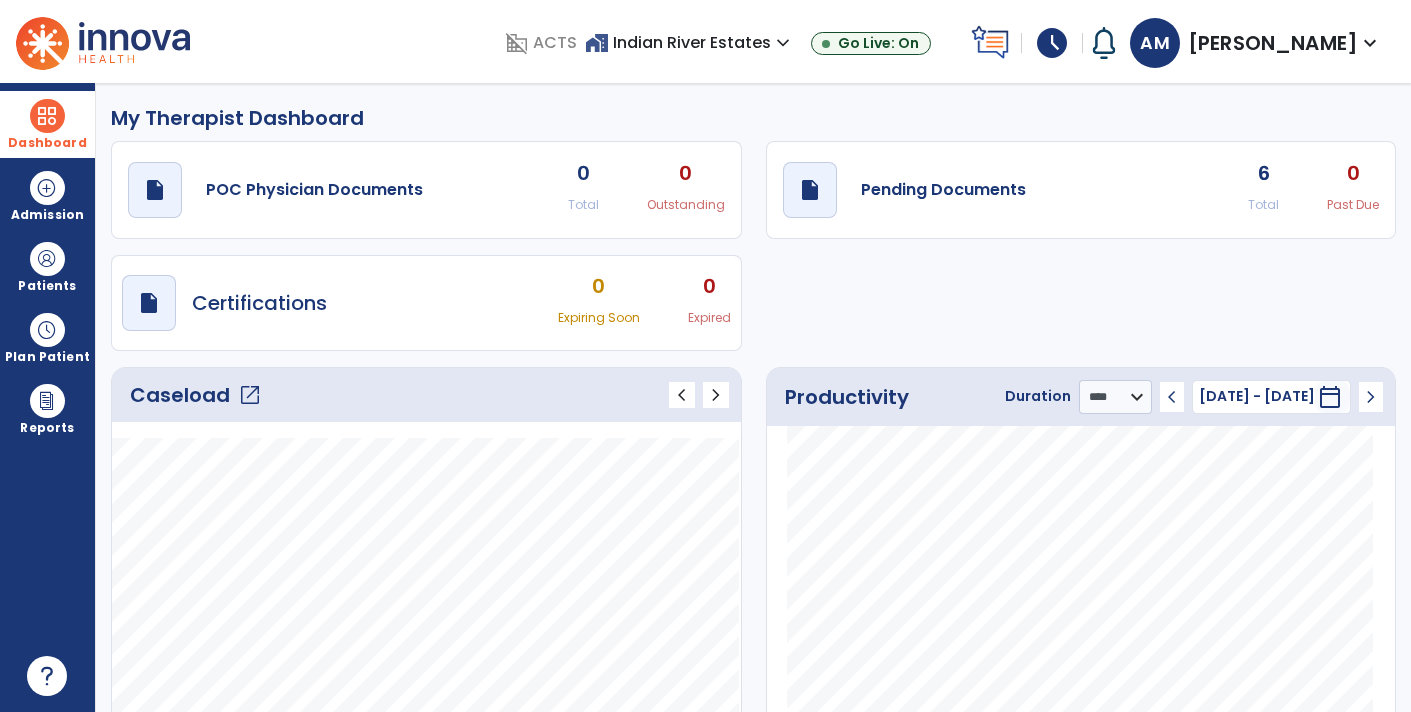 click on "open_in_new" 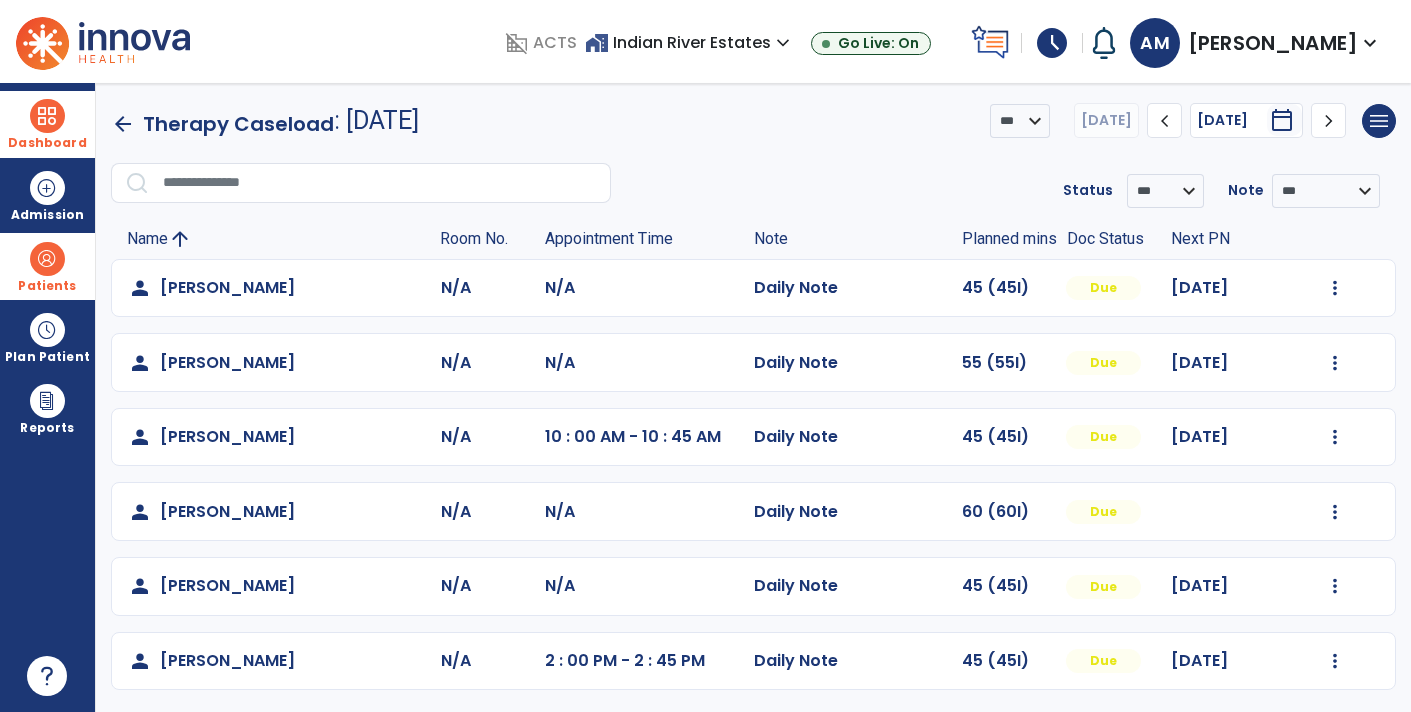 click at bounding box center (47, 259) 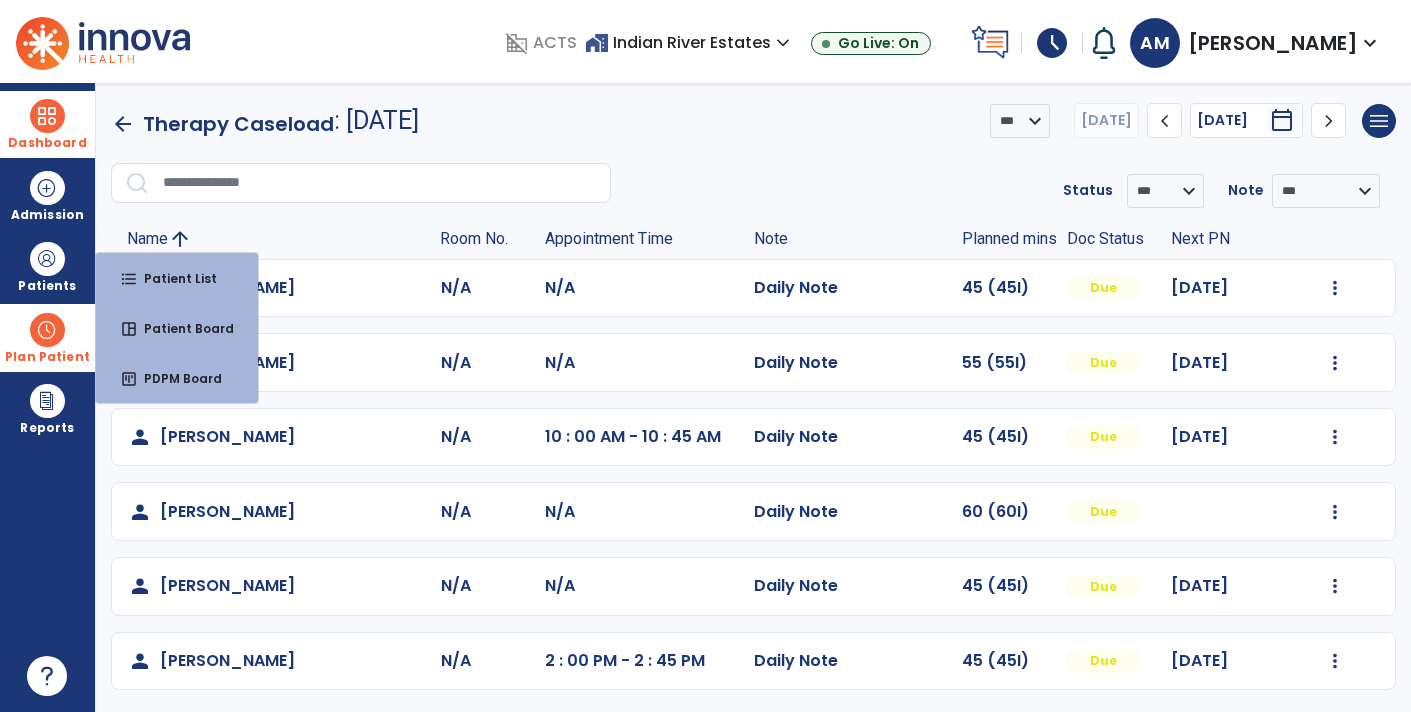 click at bounding box center [47, 330] 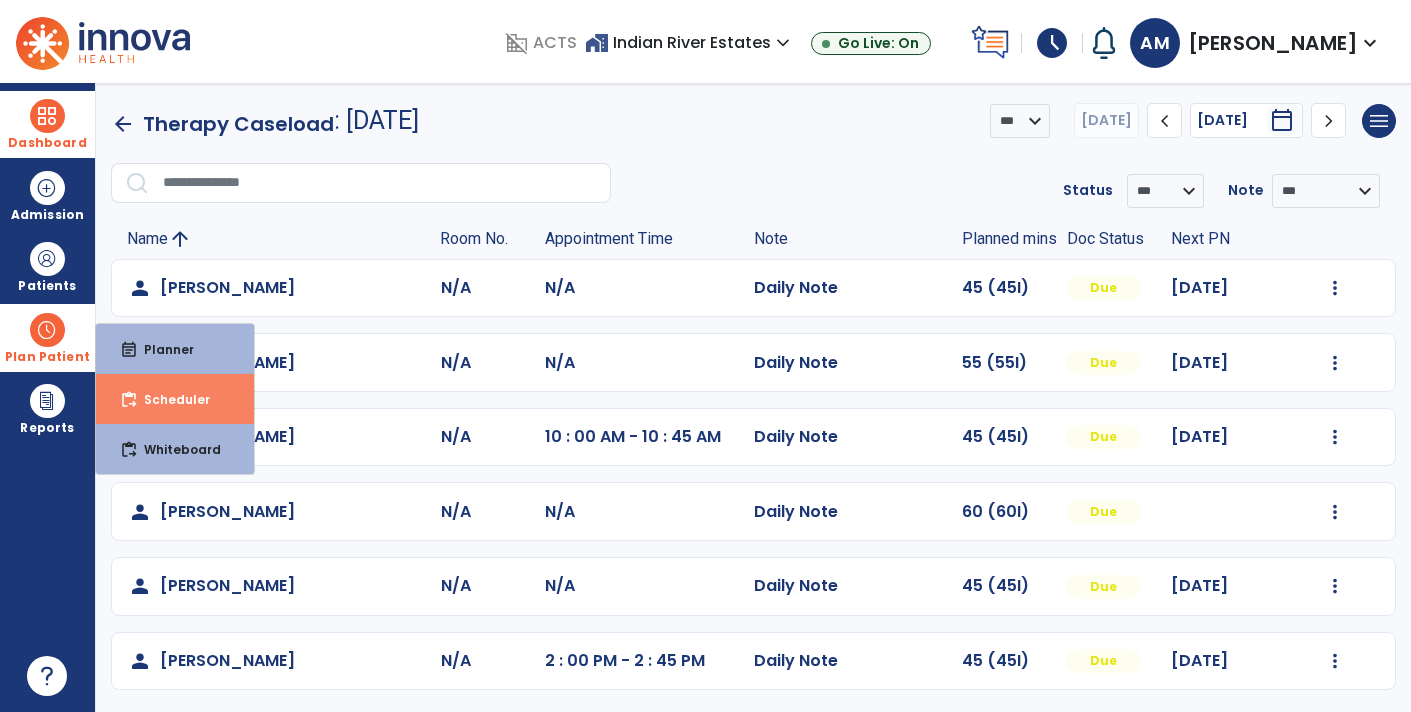 click on "Scheduler" at bounding box center [169, 399] 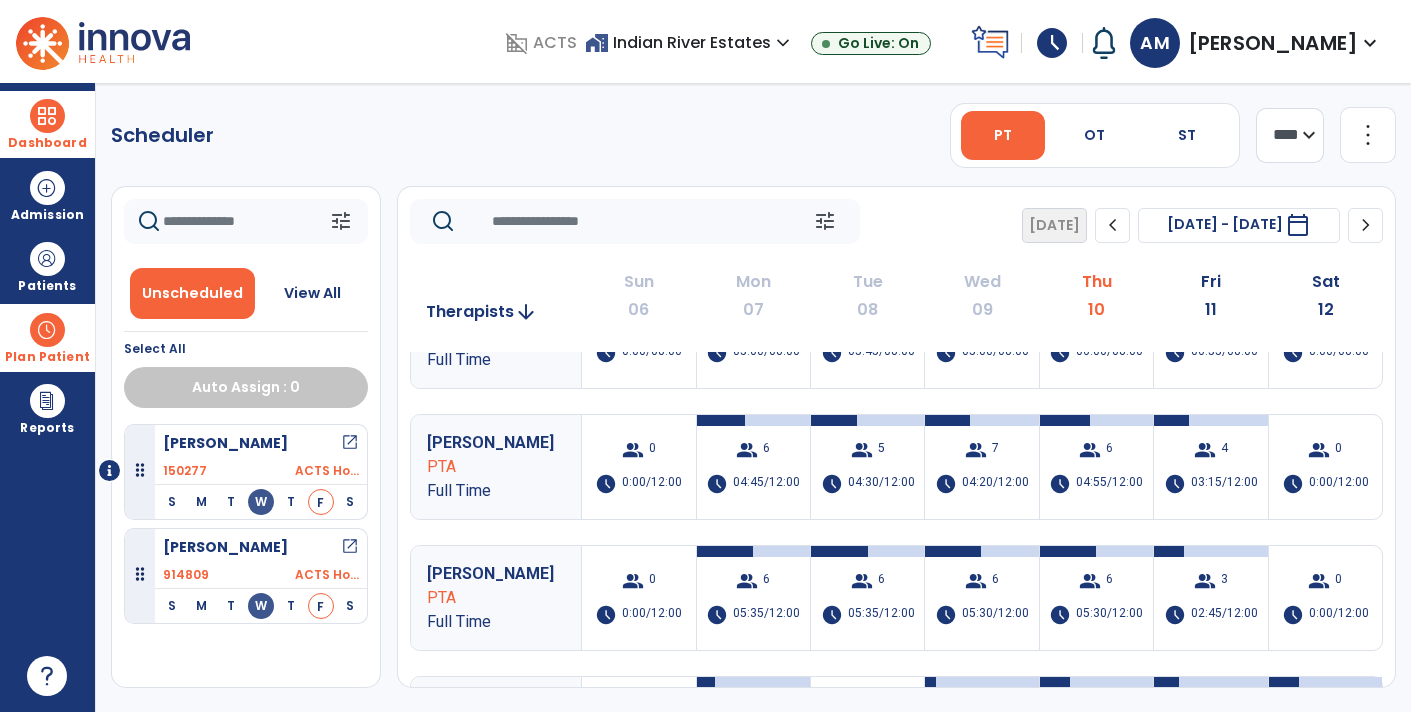 scroll, scrollTop: 217, scrollLeft: 0, axis: vertical 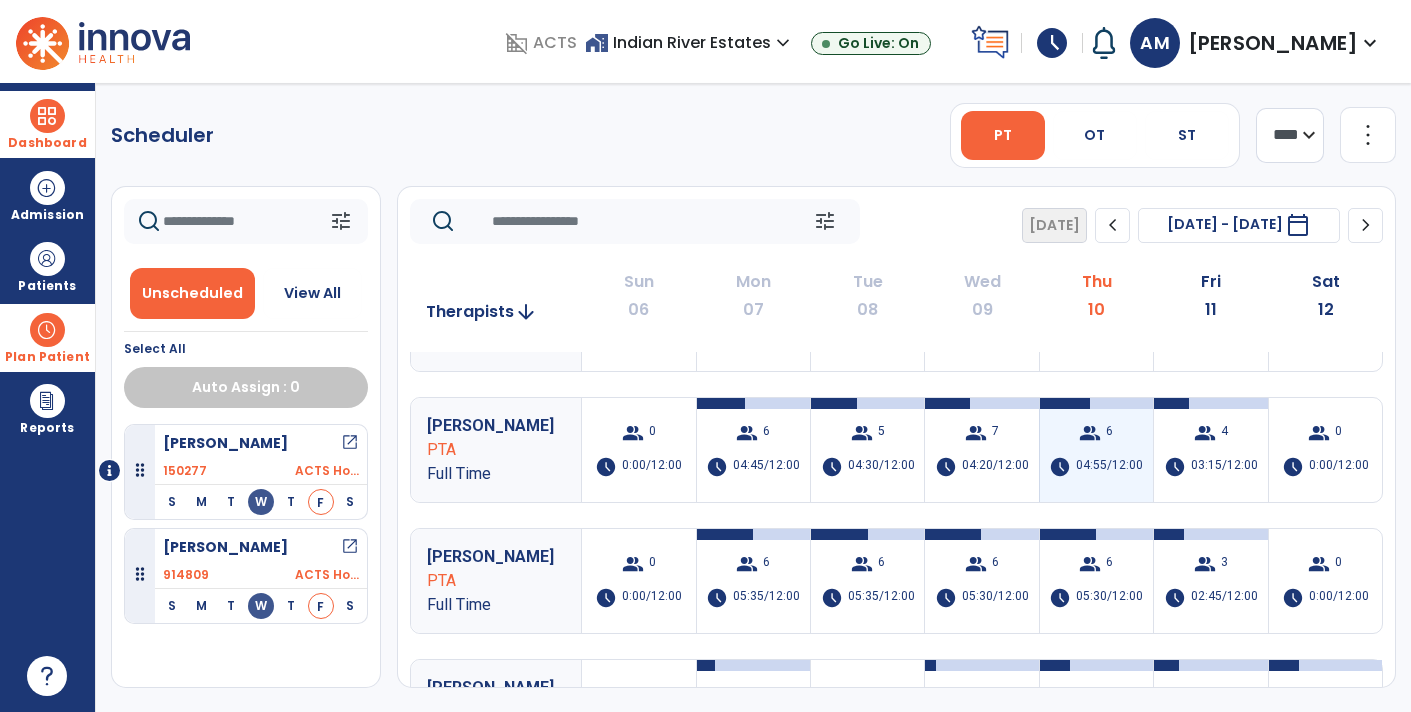 click on "04:55/12:00" at bounding box center [1109, 467] 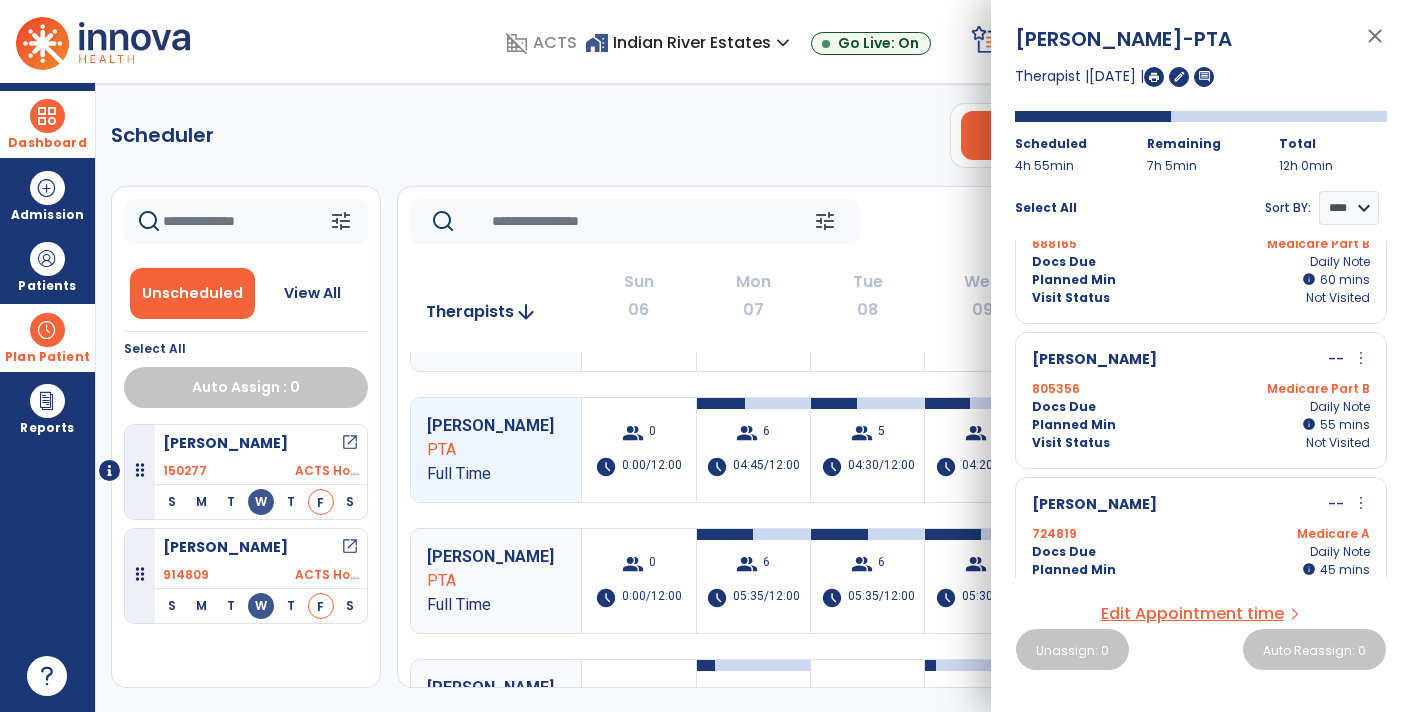 scroll, scrollTop: 353, scrollLeft: 0, axis: vertical 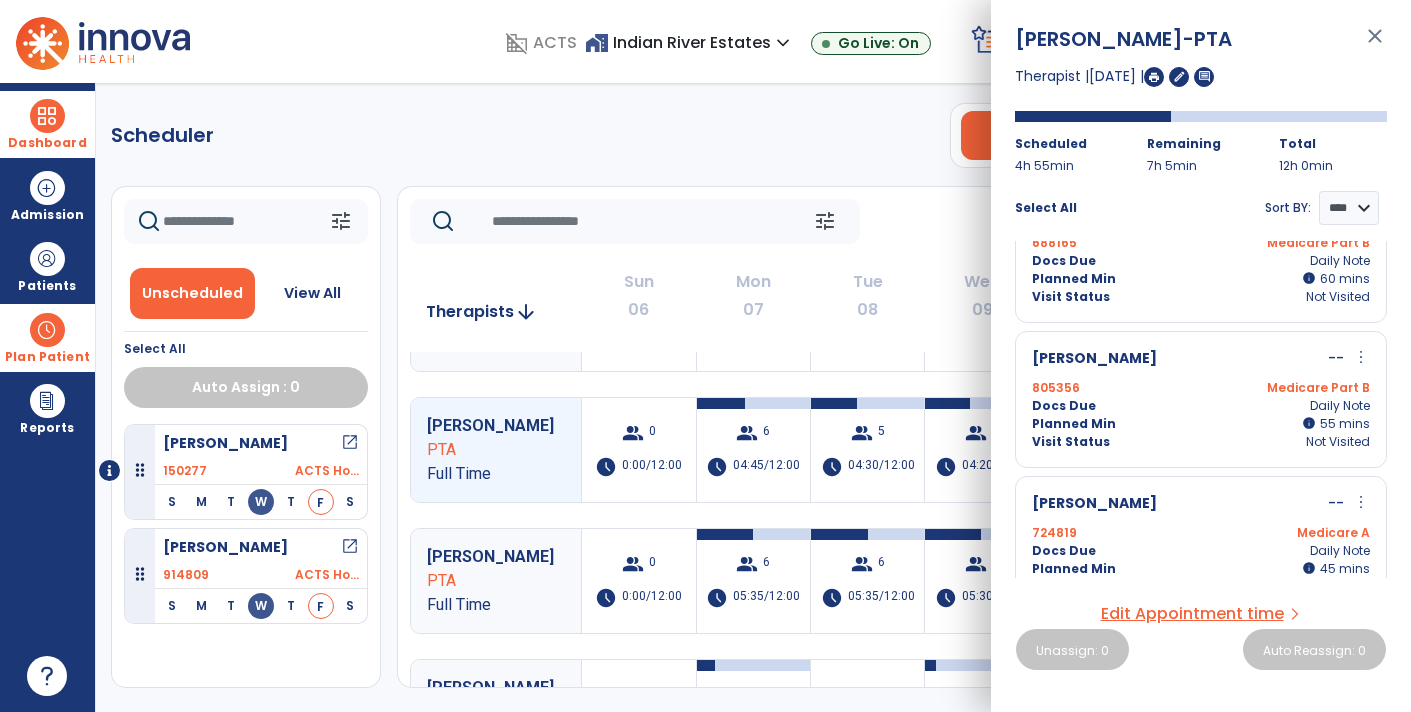 click on "more_vert" at bounding box center (1361, 357) 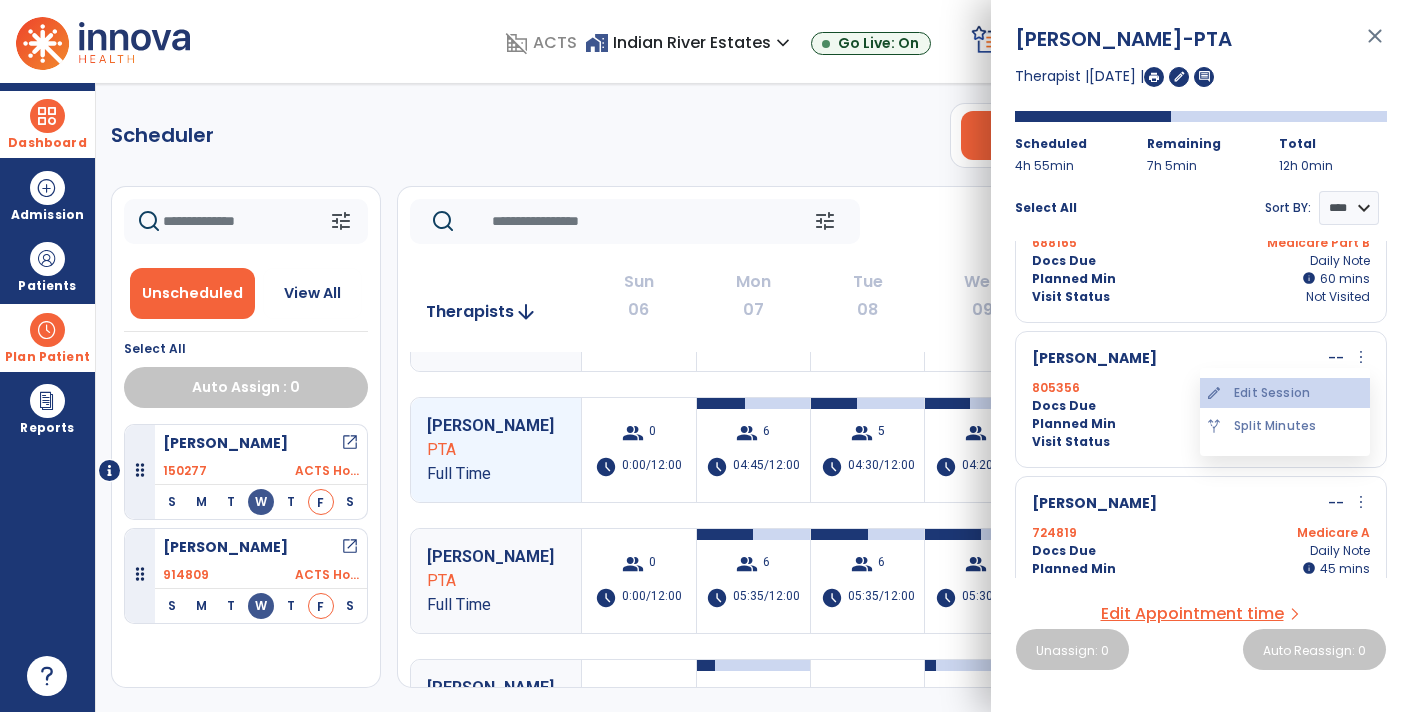click on "edit   Edit Session" at bounding box center (1285, 393) 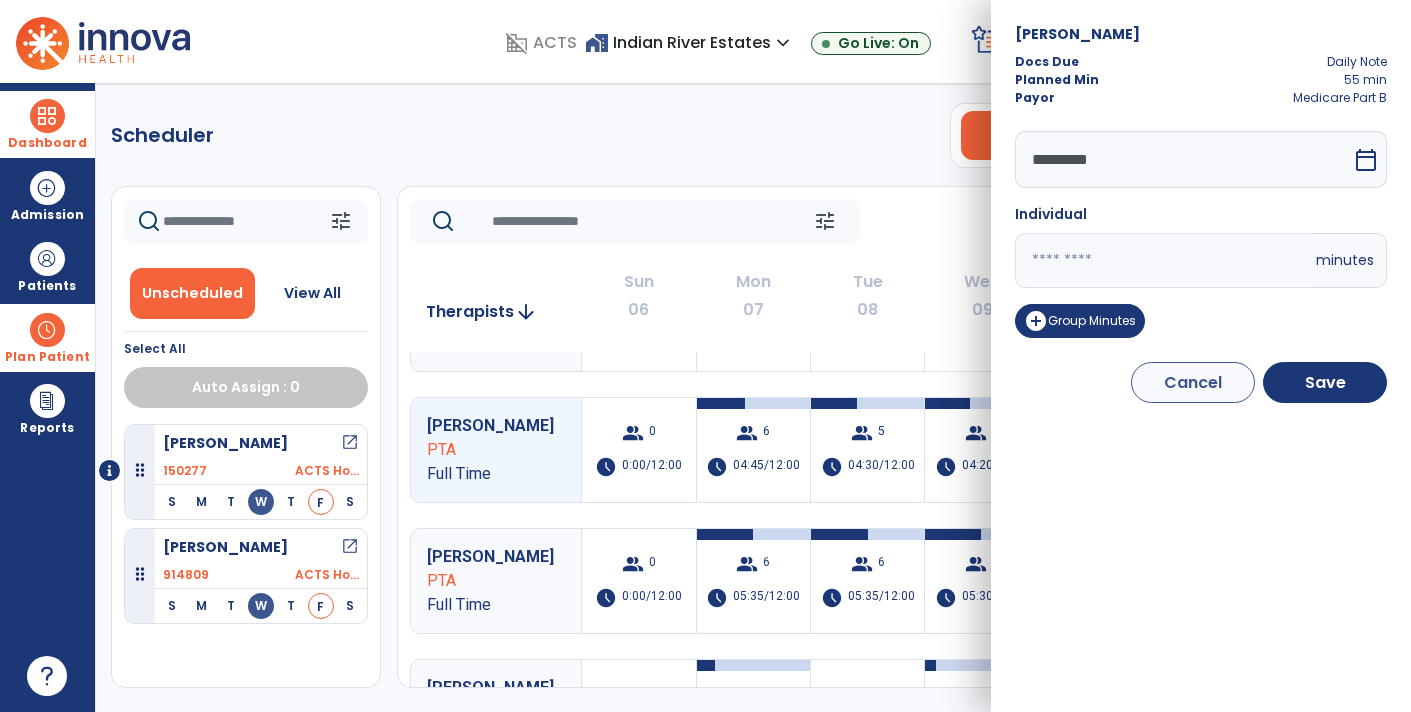 click on "calendar_today" at bounding box center [1366, 160] 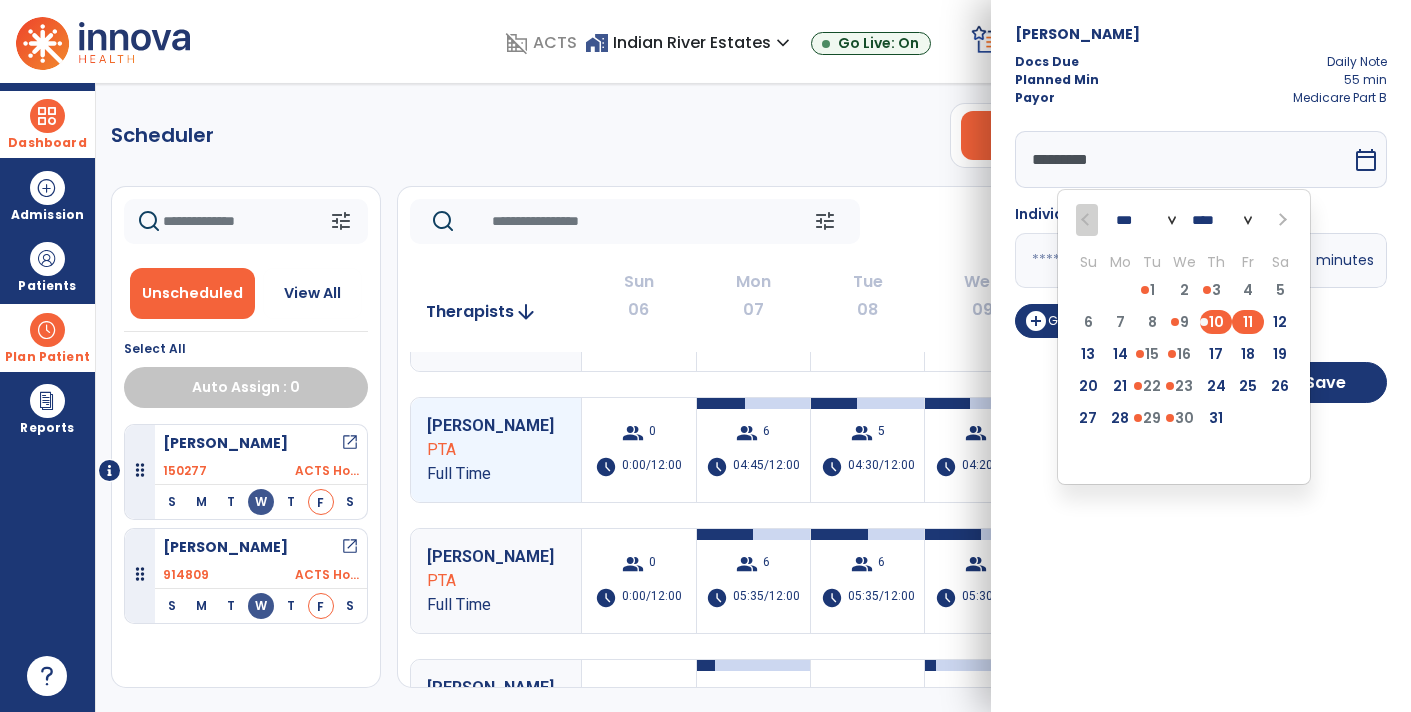click on "11" at bounding box center [1248, 322] 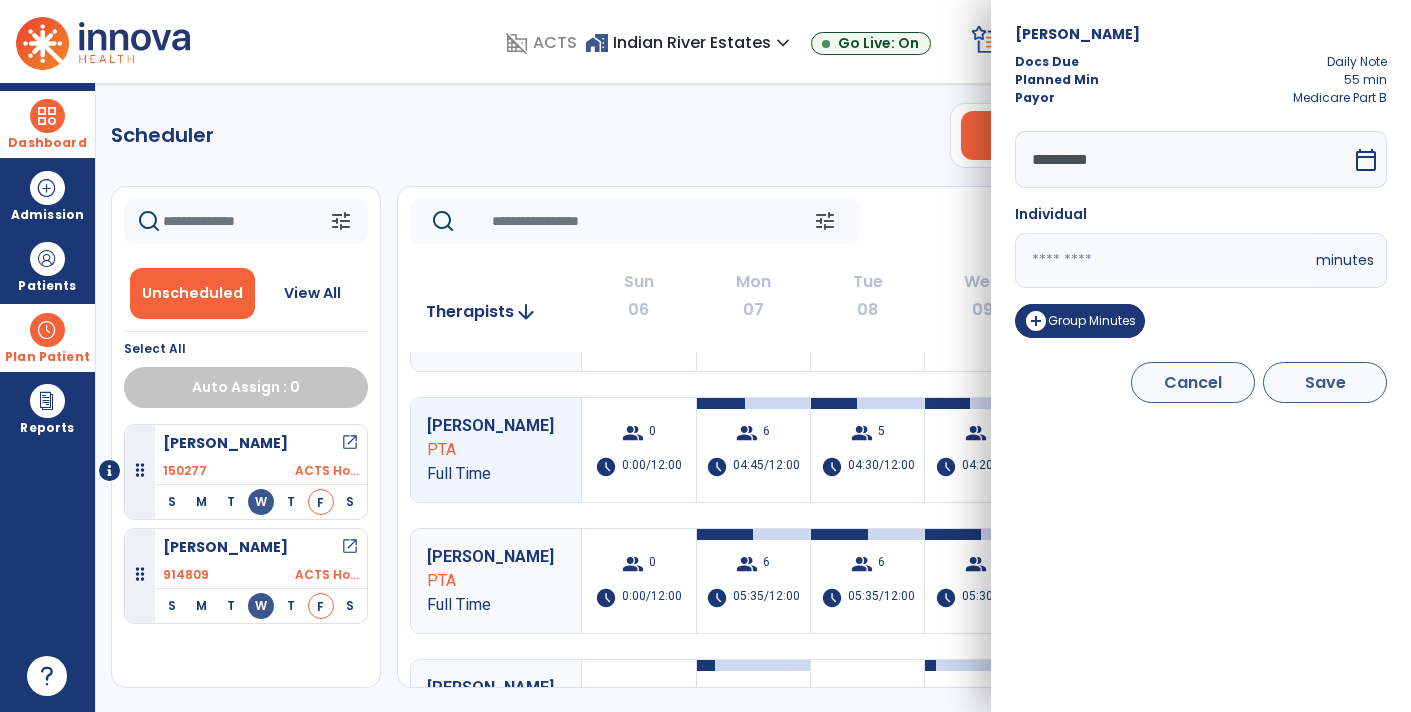 click on "Save" at bounding box center [1325, 382] 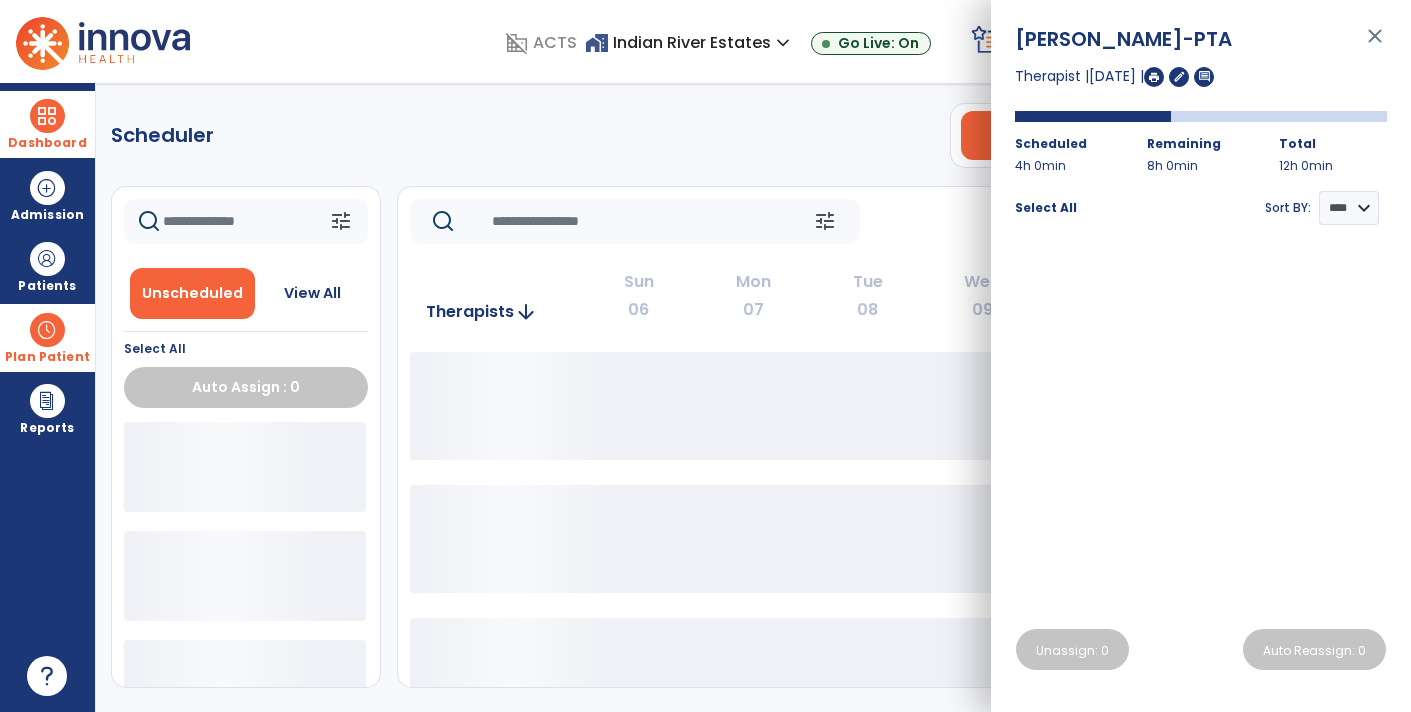 click on "close" at bounding box center [1375, 45] 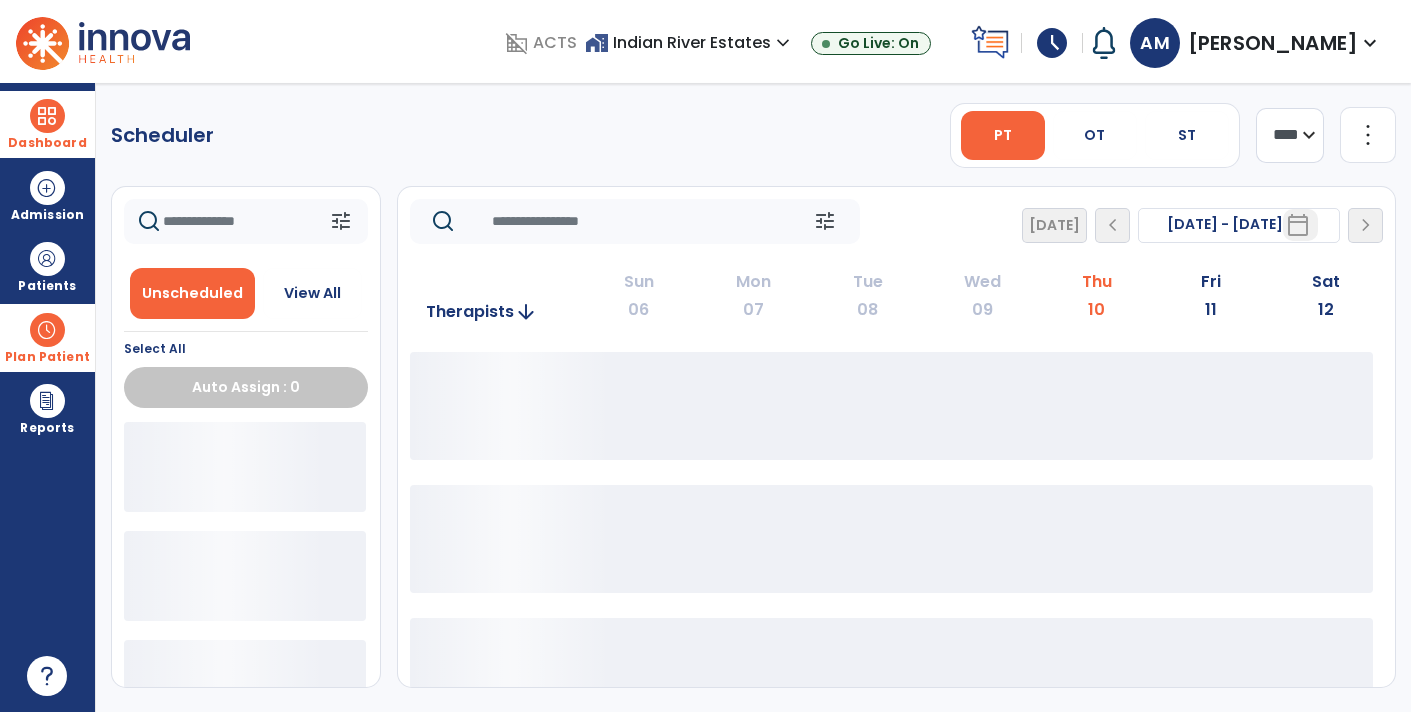 click 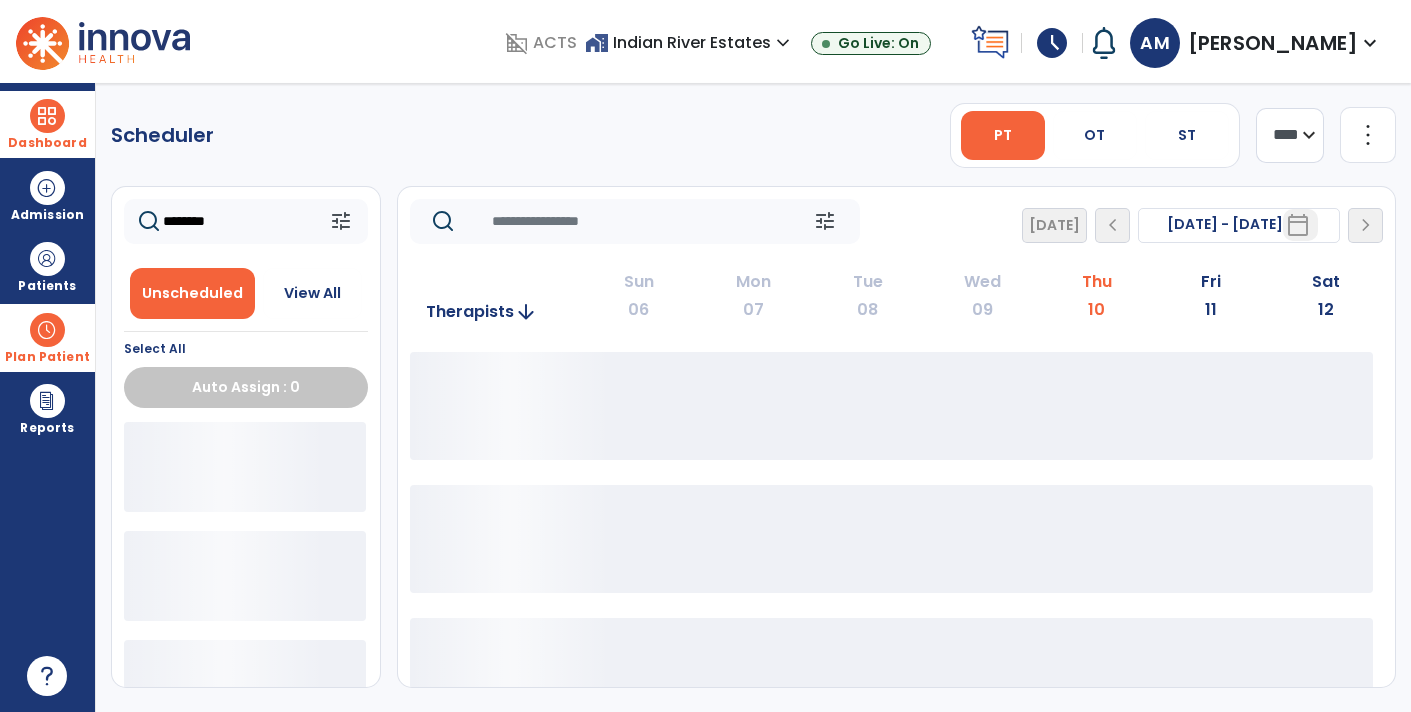 type on "*******" 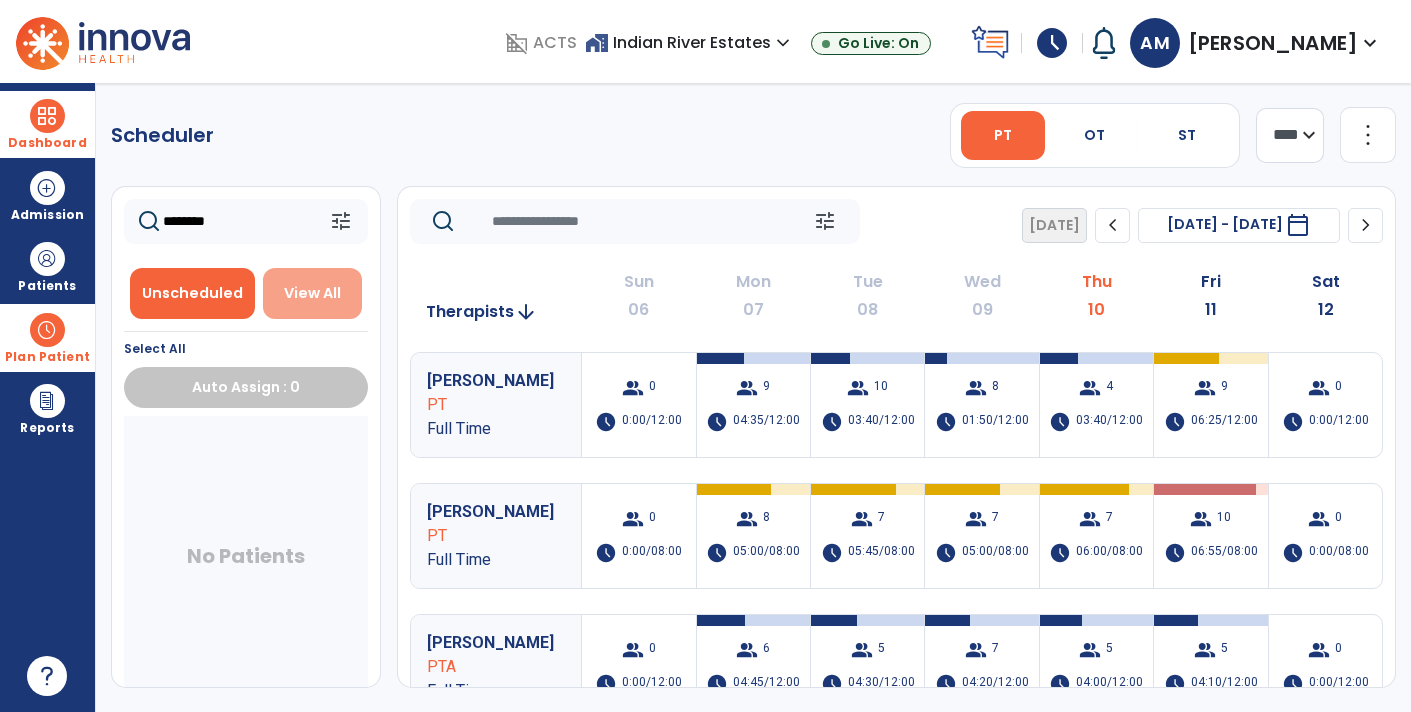 click on "View All" at bounding box center (313, 293) 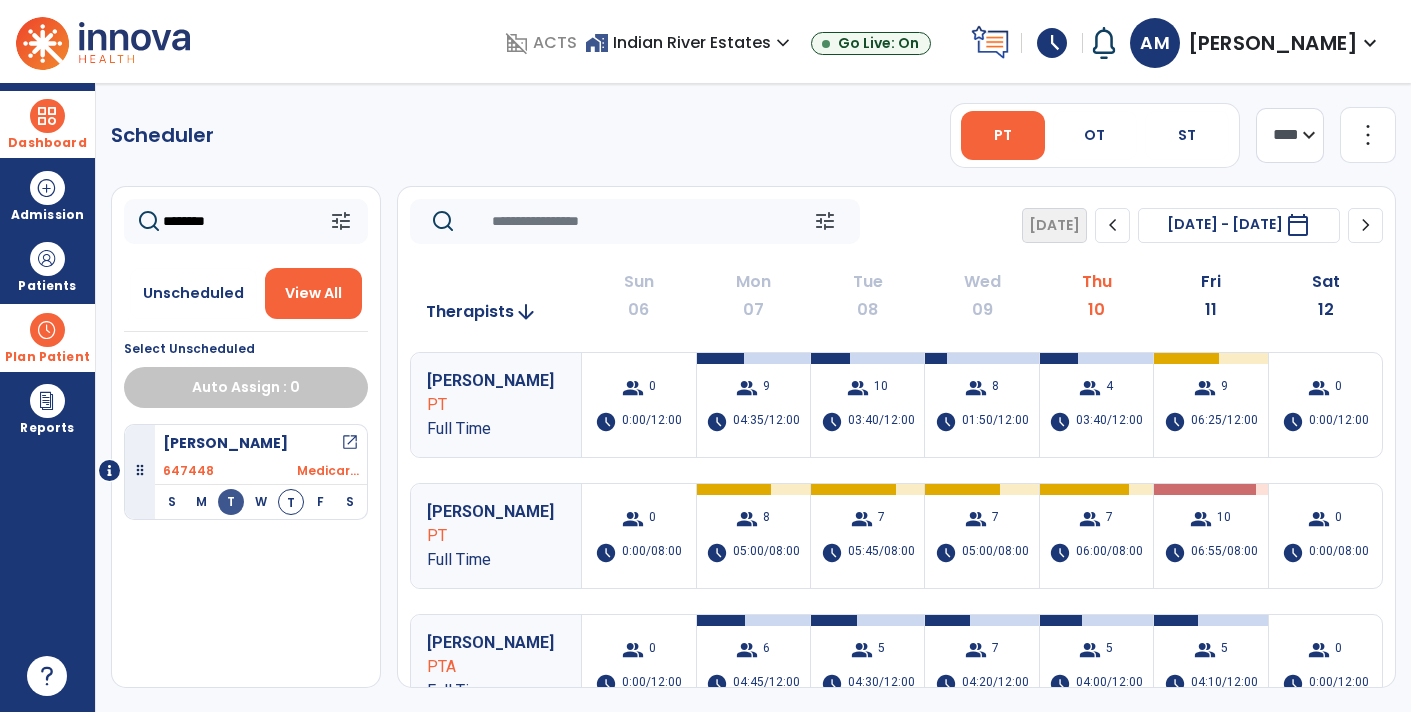 click on "open_in_new" at bounding box center (350, 443) 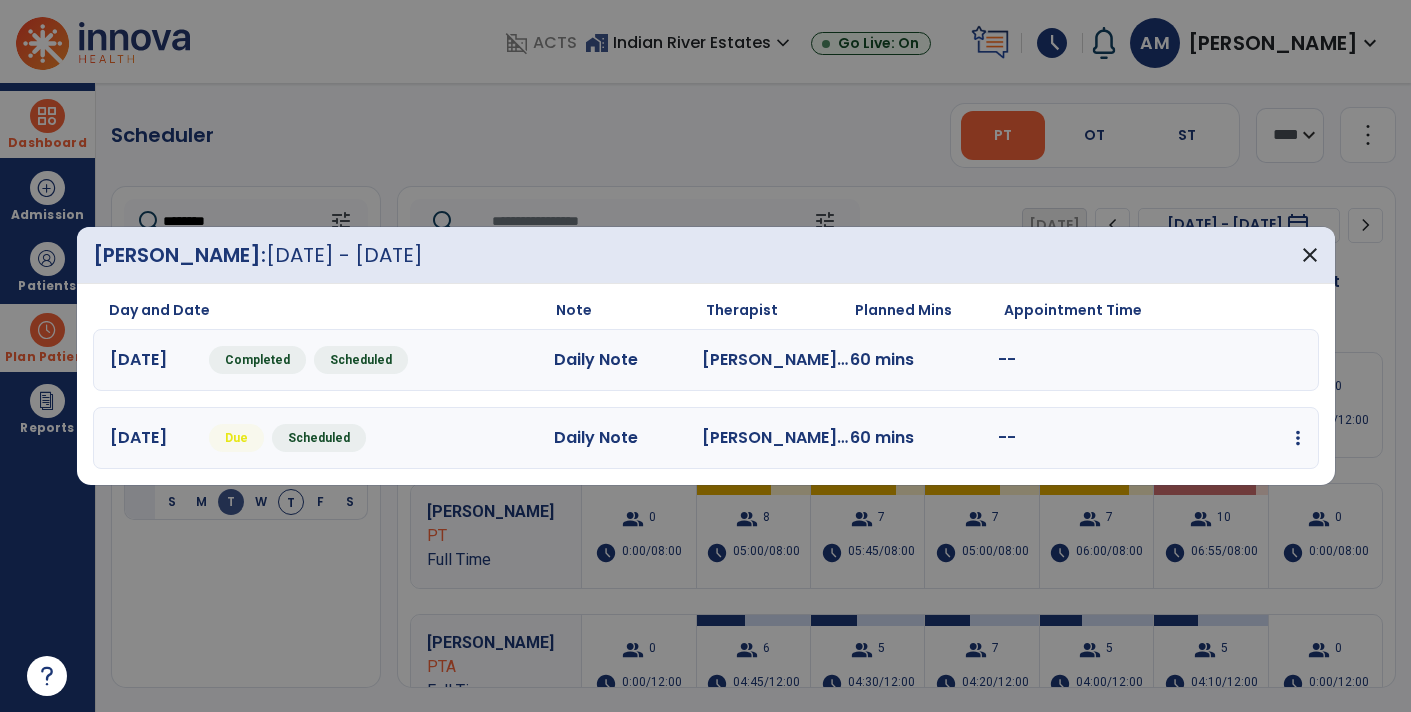 click at bounding box center [1298, 438] 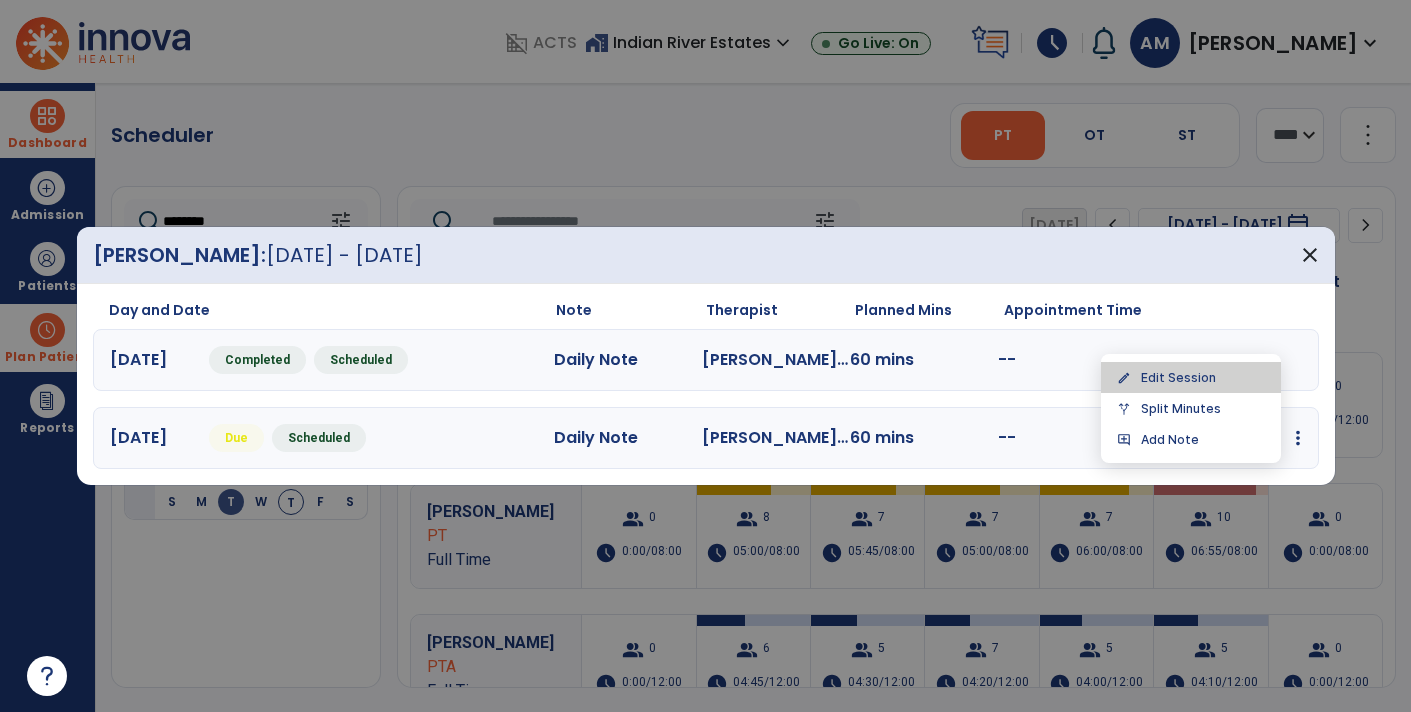click on "edit   Edit Session" at bounding box center (1191, 377) 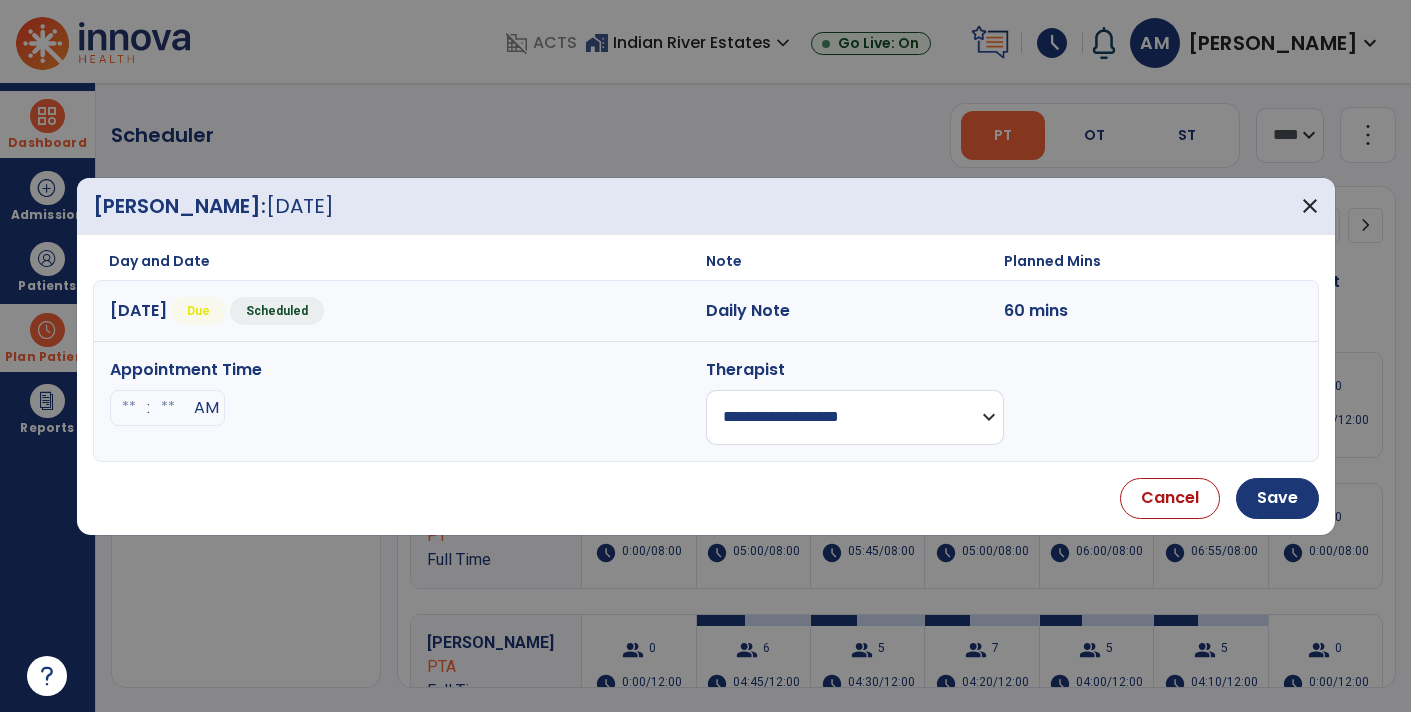 click on "**********" at bounding box center (855, 417) 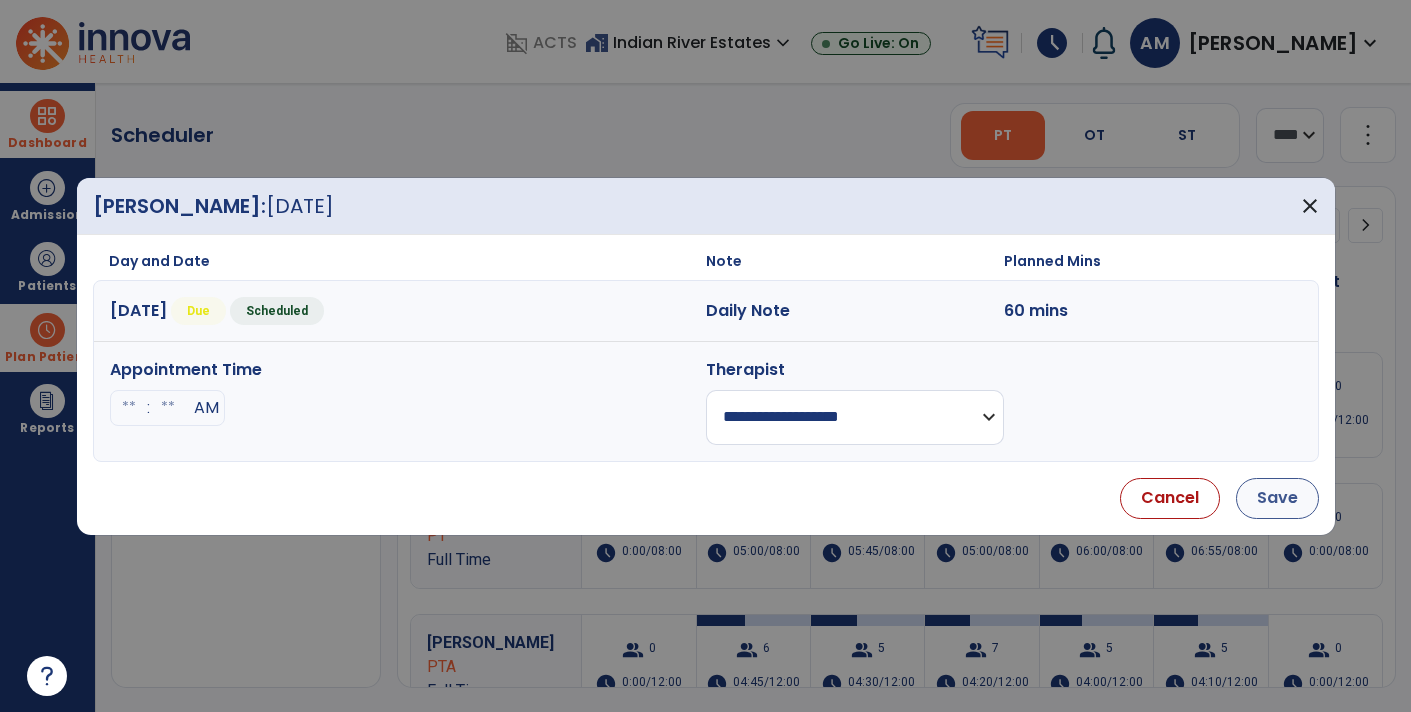 click on "Save" at bounding box center (1277, 498) 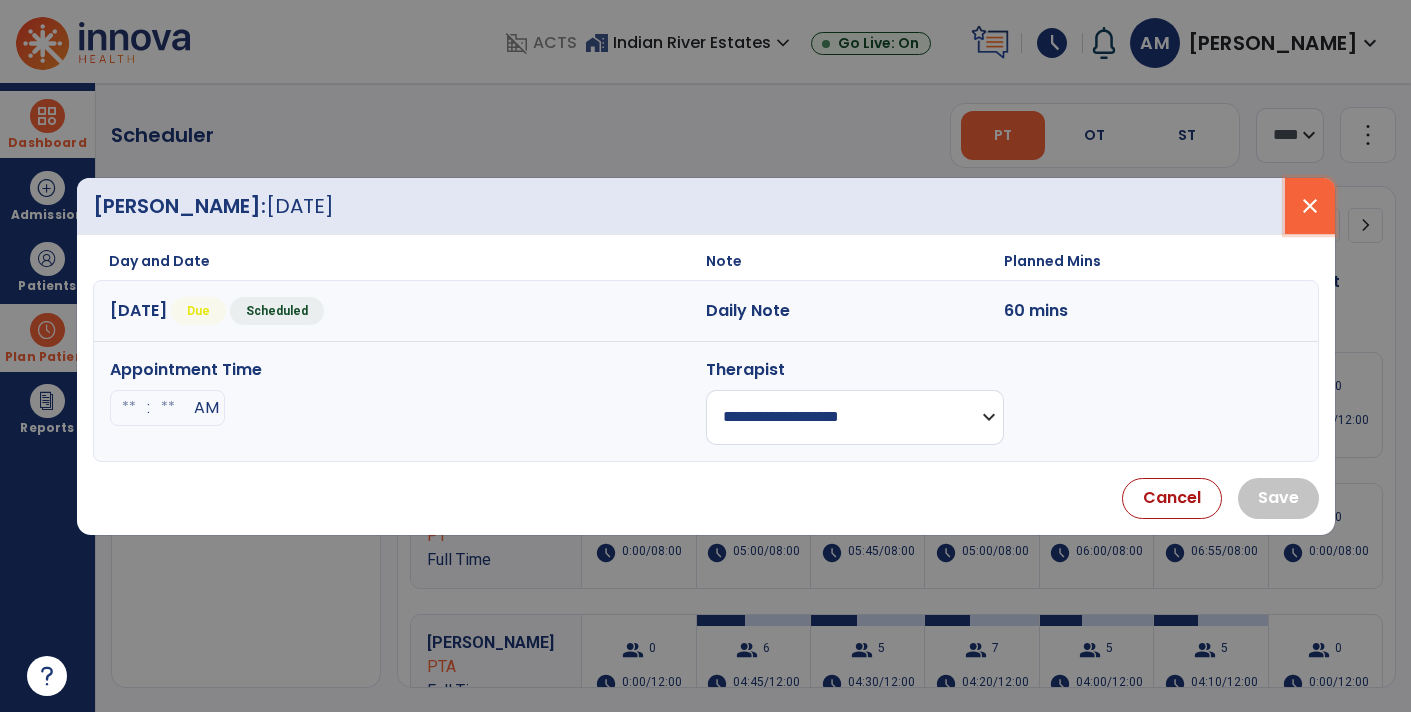 click on "close" at bounding box center [1310, 206] 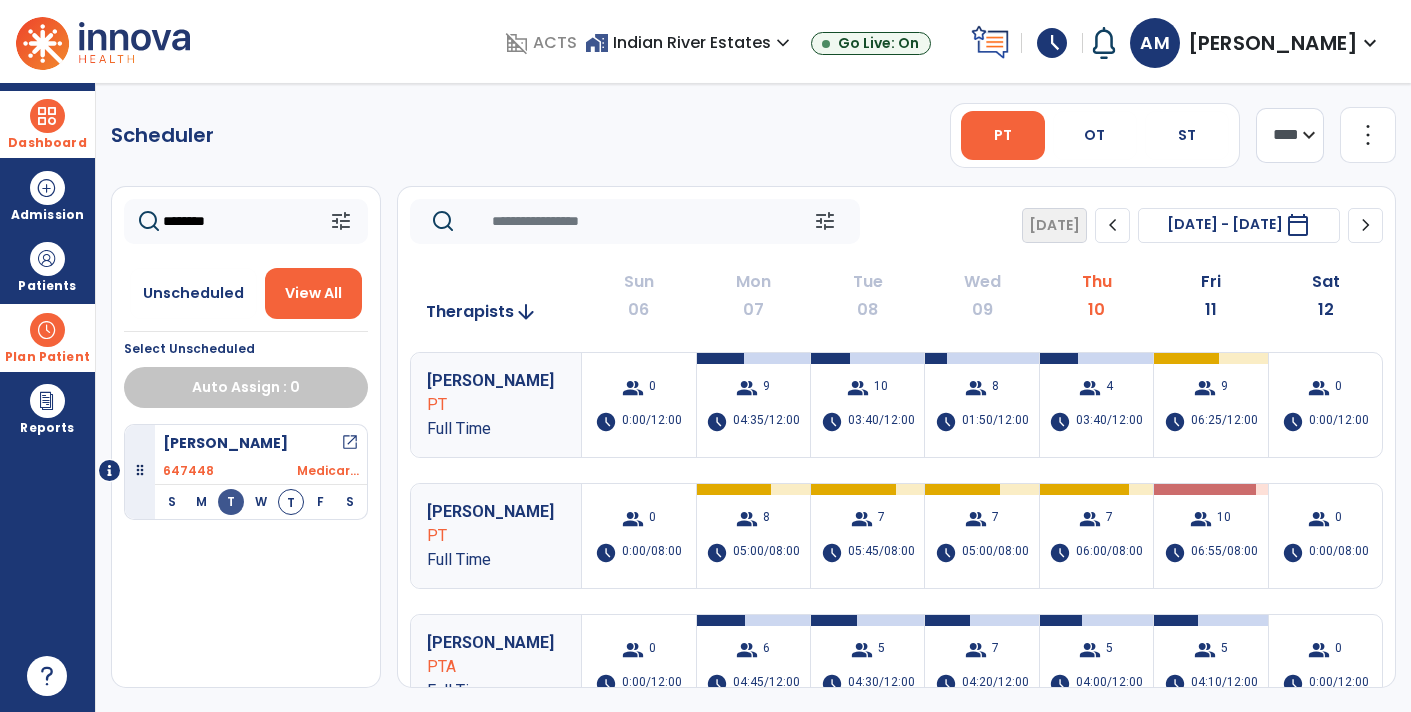 click on "open_in_new" at bounding box center (350, 443) 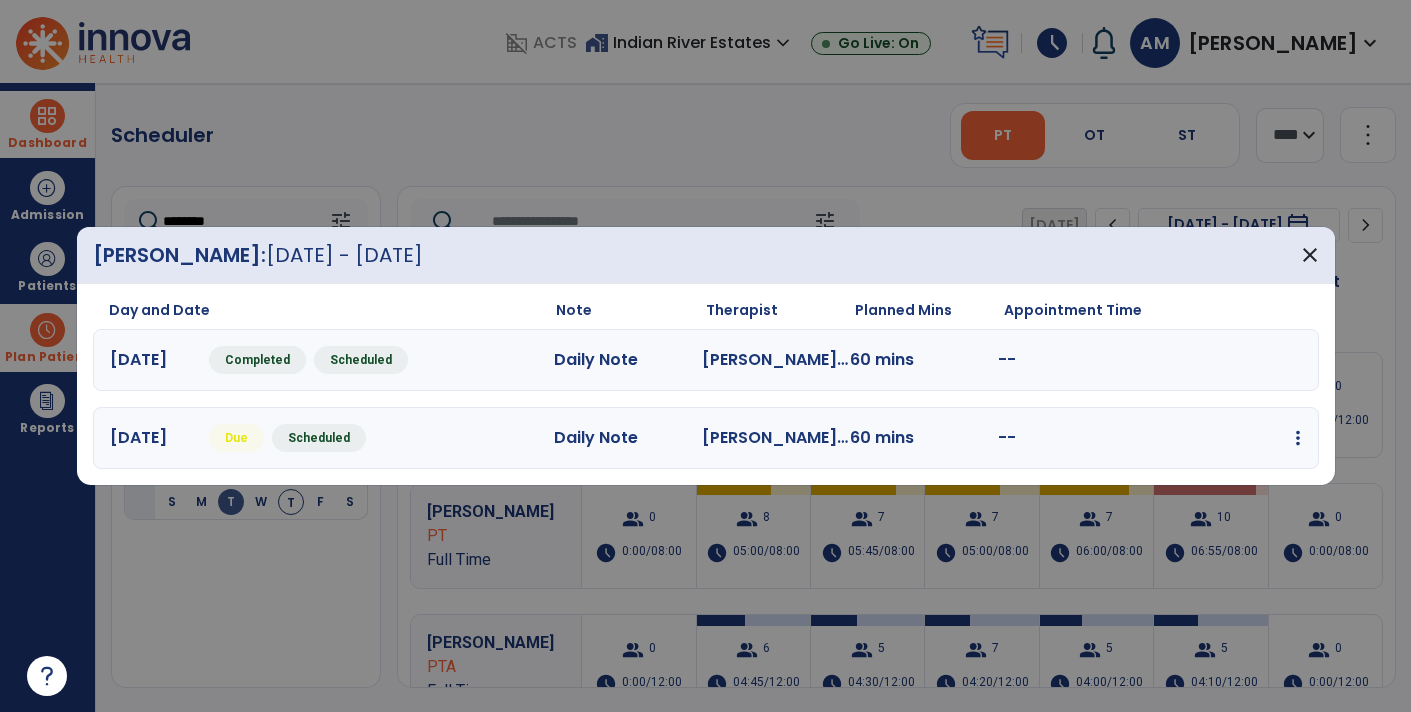click at bounding box center [1298, 438] 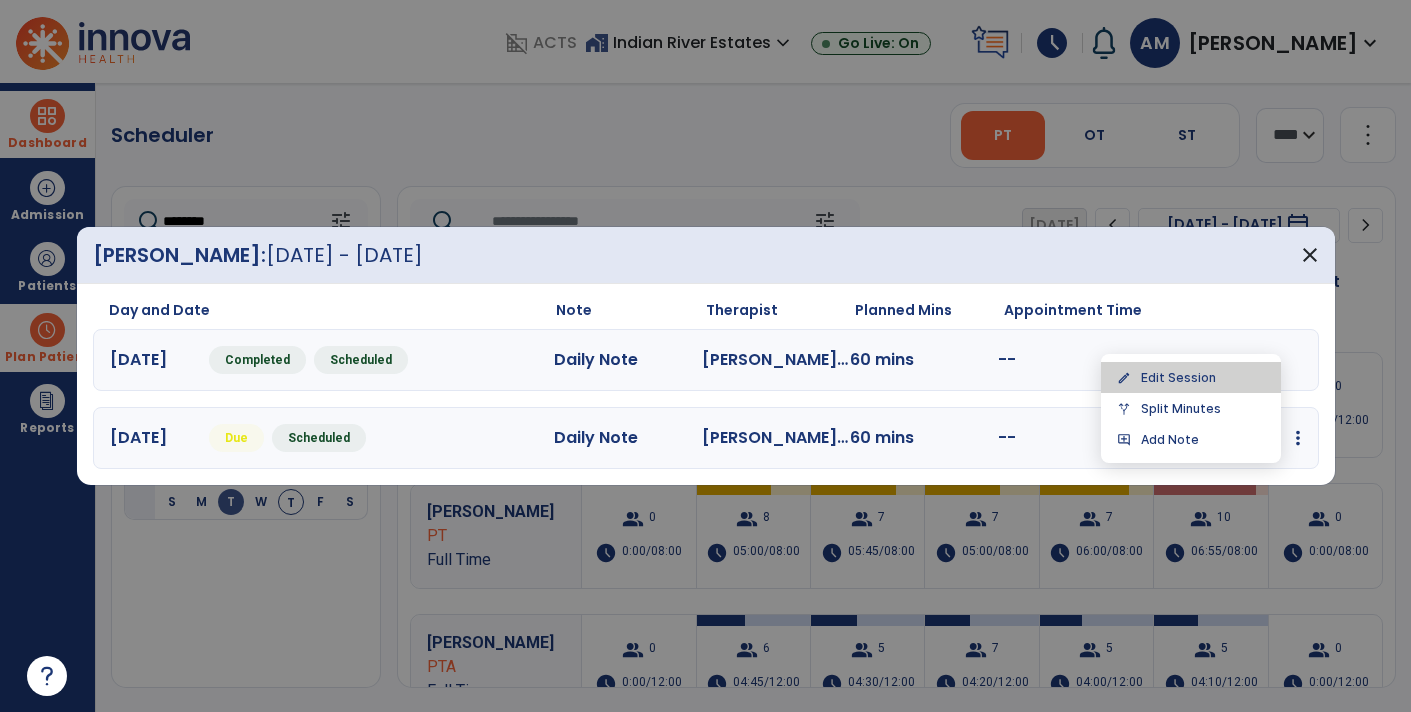 click on "edit   Edit Session" at bounding box center [1191, 377] 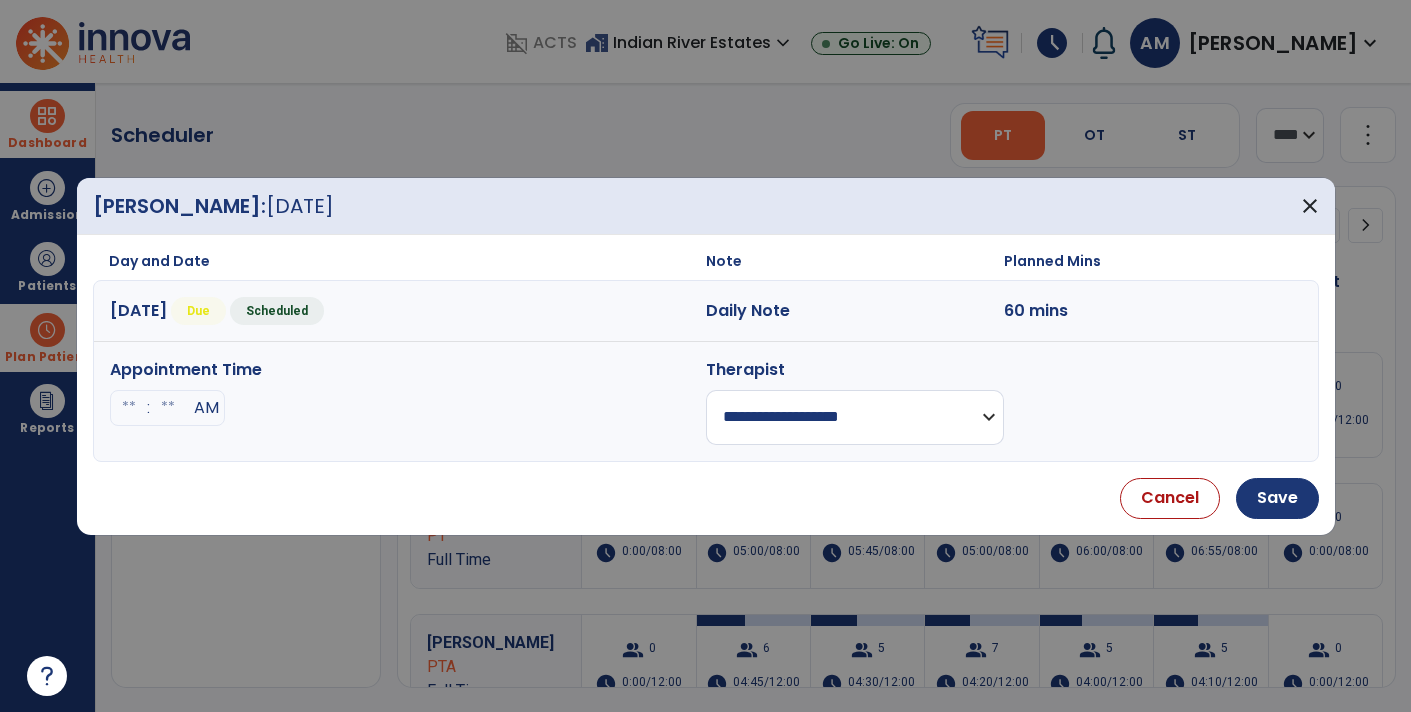 click on "**********" at bounding box center (855, 417) 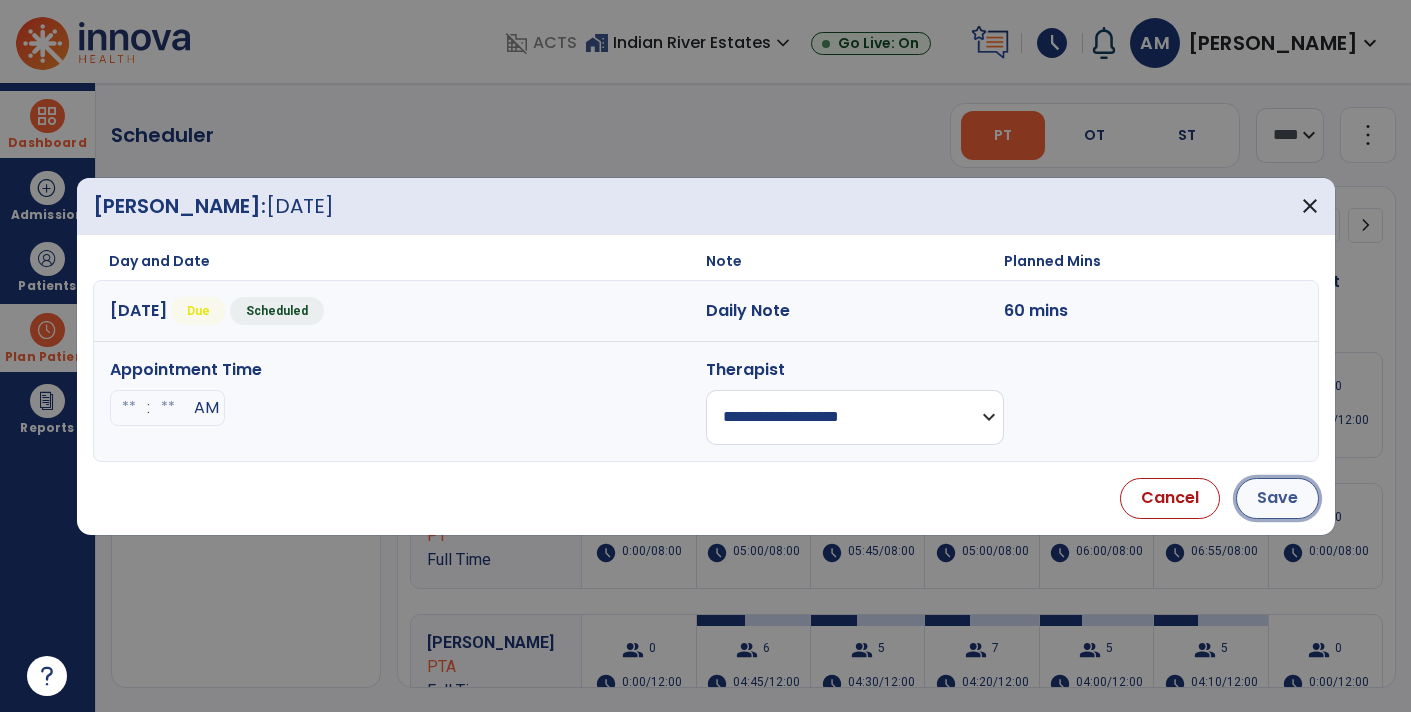 click on "Save" at bounding box center [1277, 498] 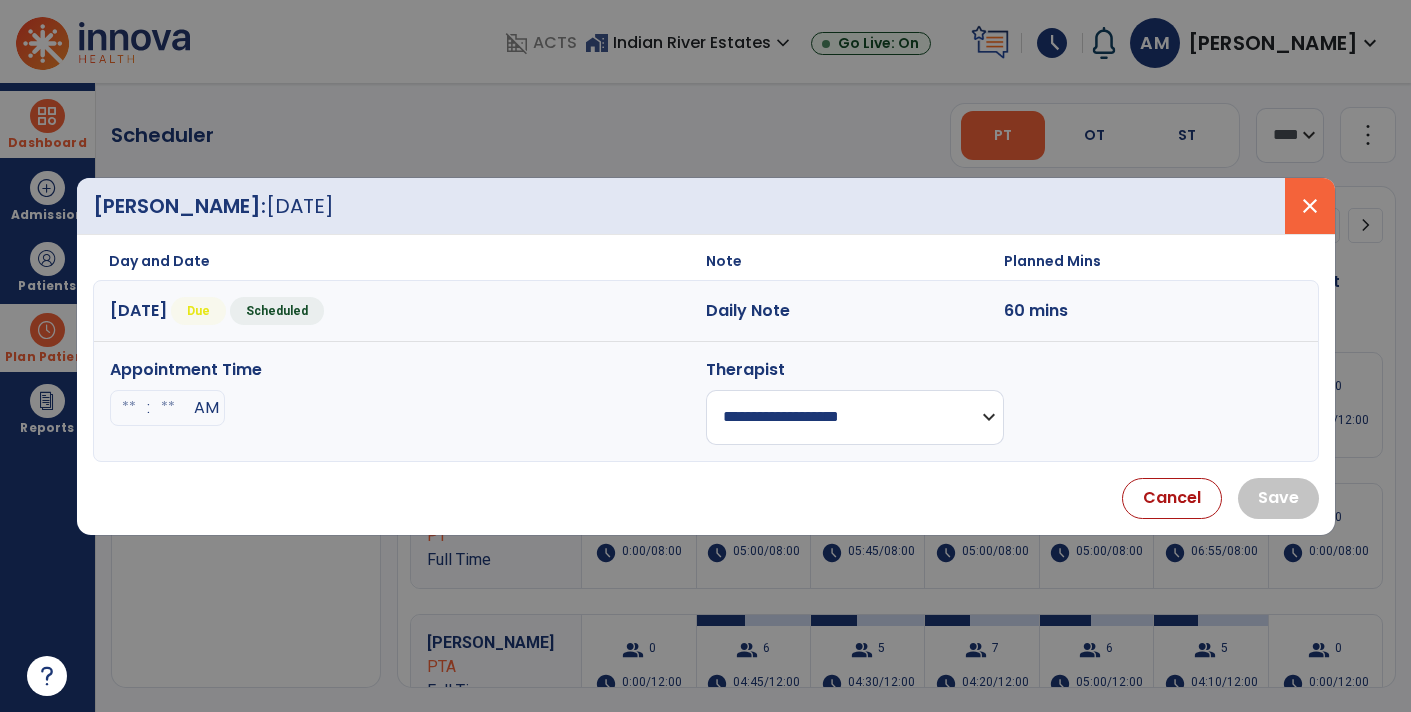 click on "close" at bounding box center [1310, 206] 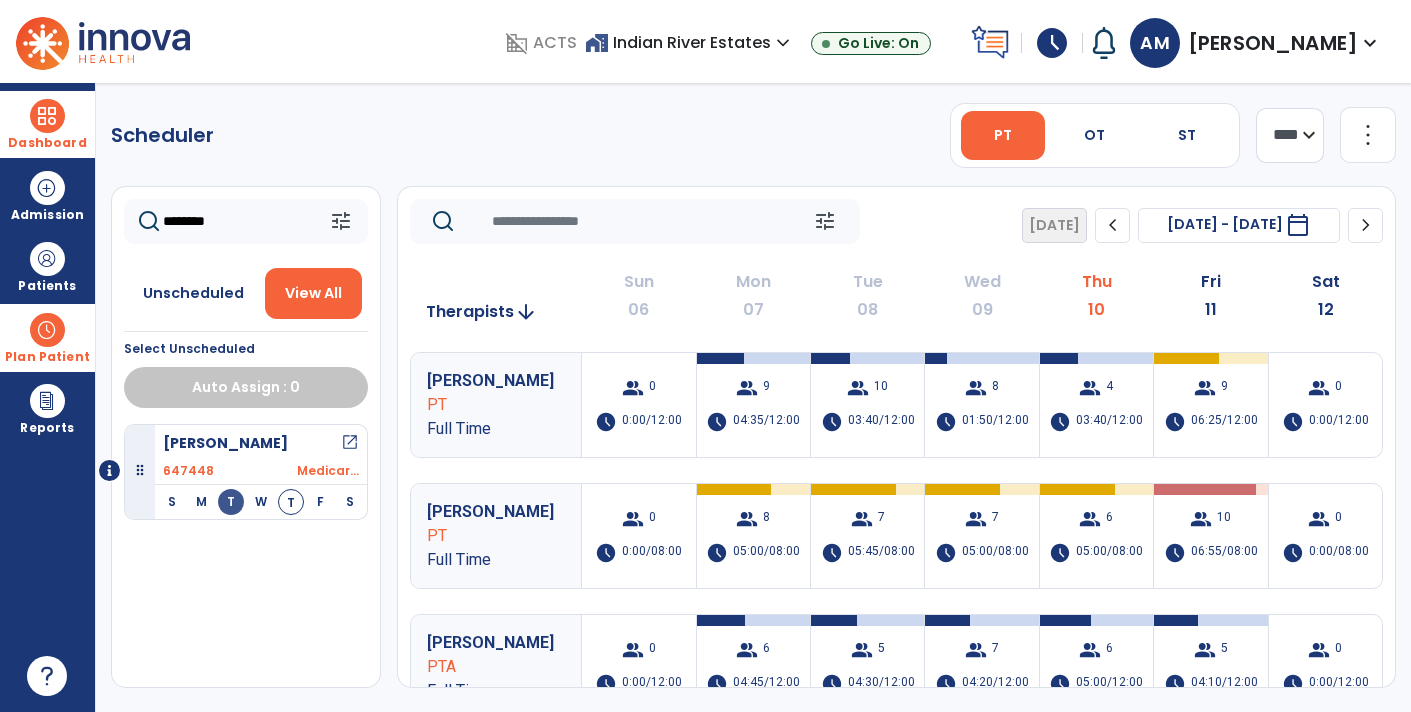 click on "open_in_new" at bounding box center (350, 443) 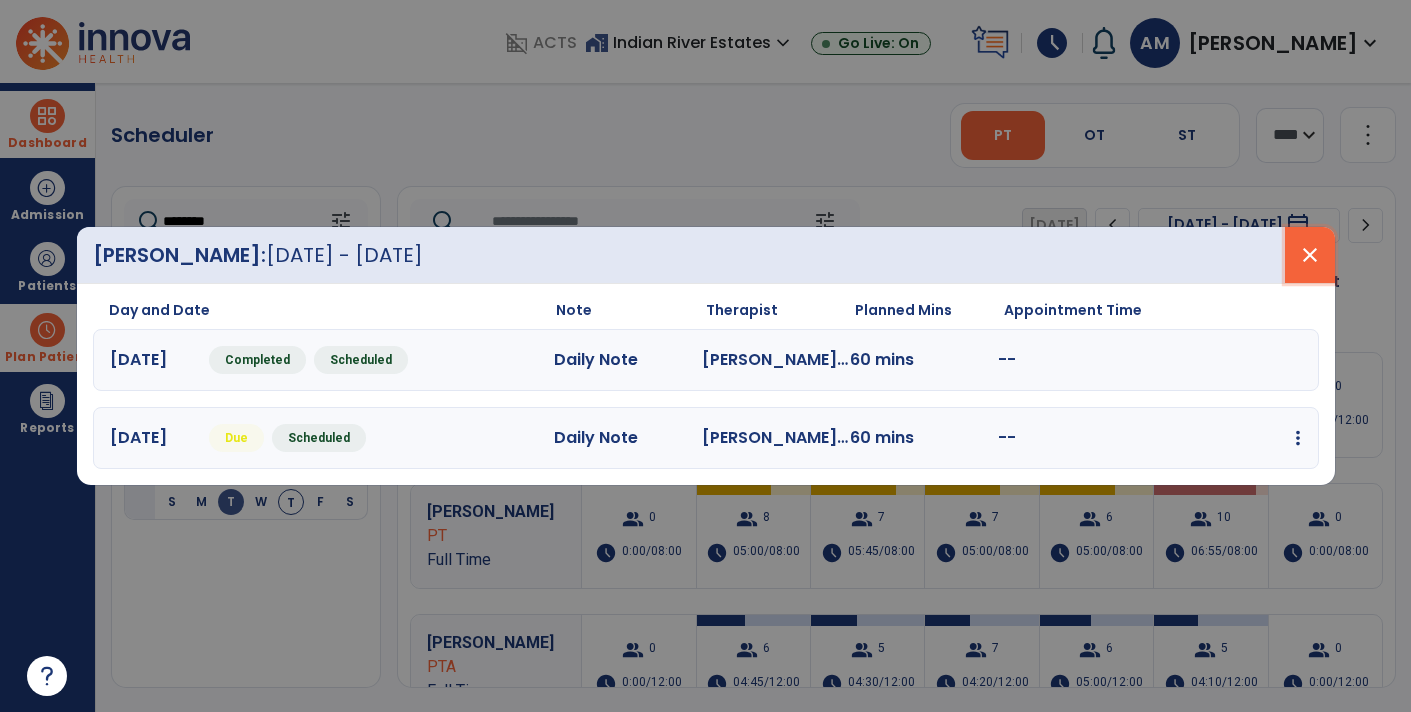 click on "close" at bounding box center (1310, 255) 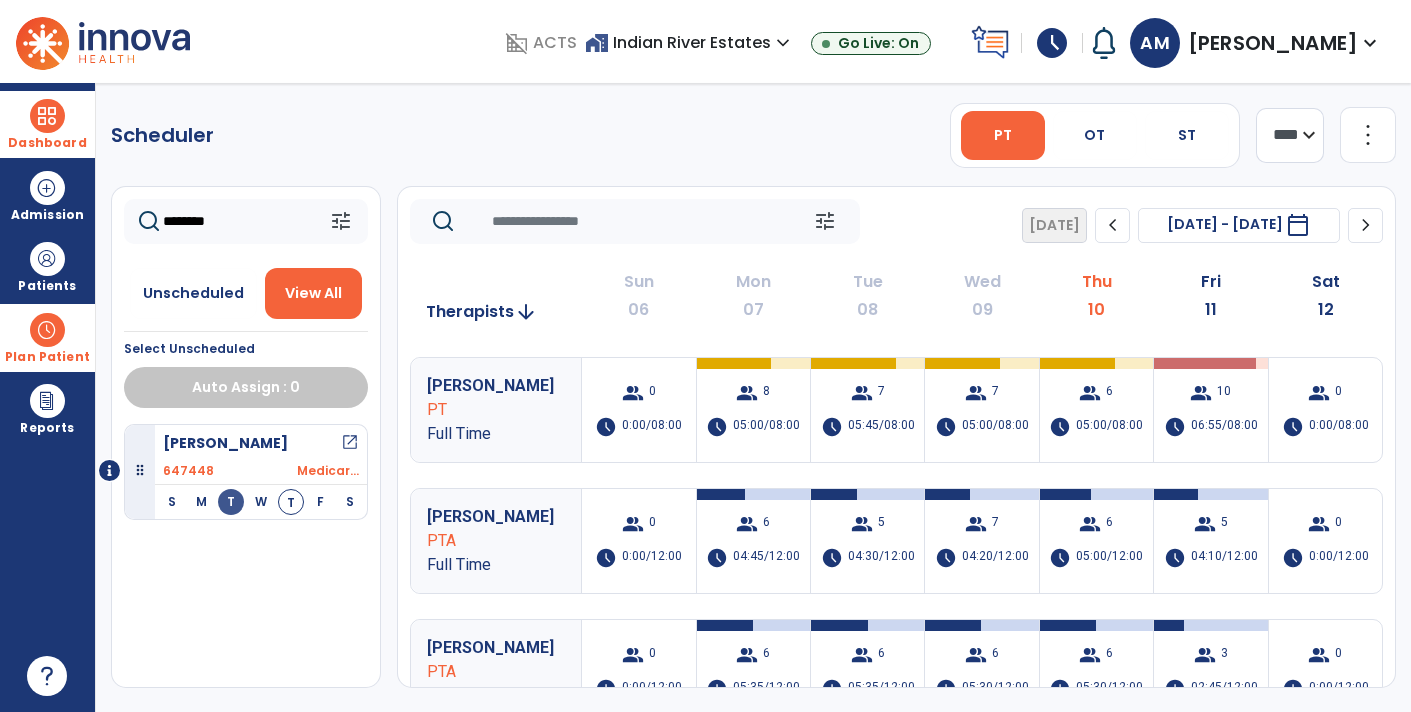 scroll, scrollTop: 133, scrollLeft: 0, axis: vertical 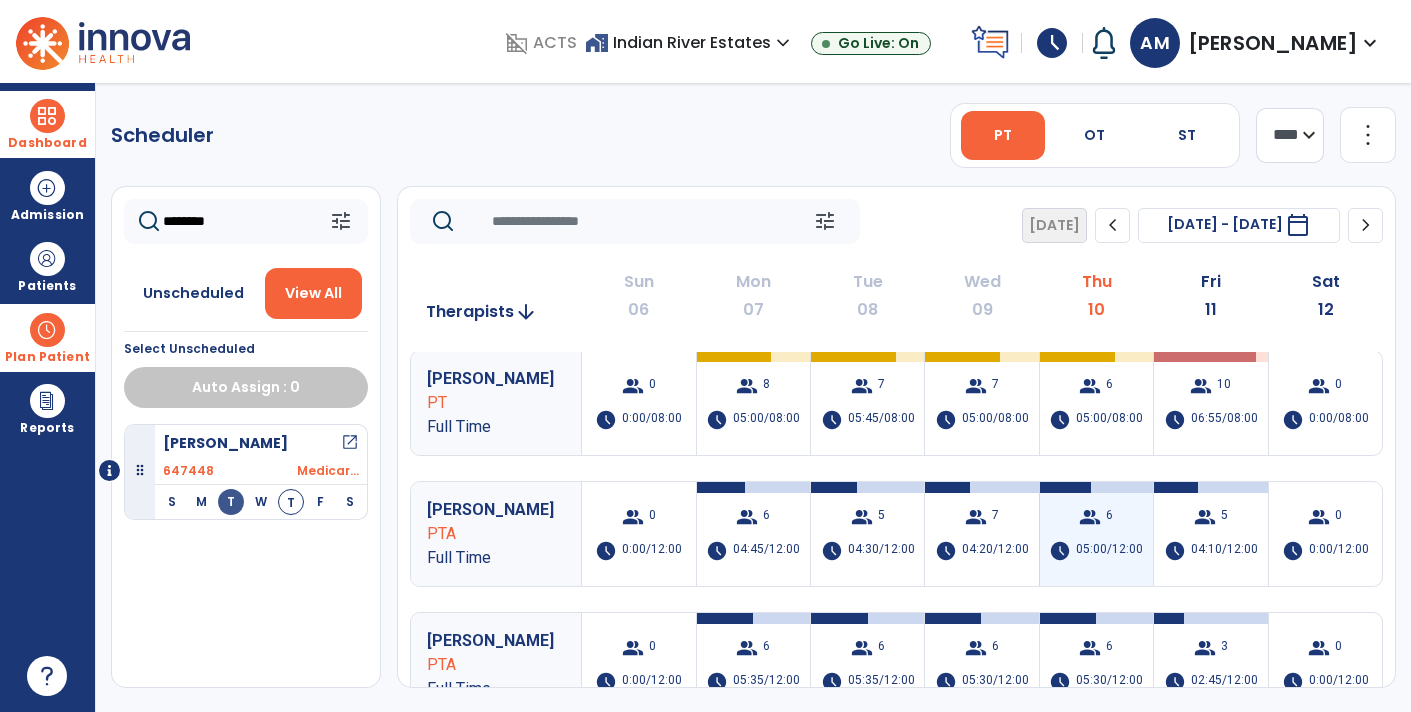 click on "group  6  schedule  05:00/12:00" at bounding box center (1096, 534) 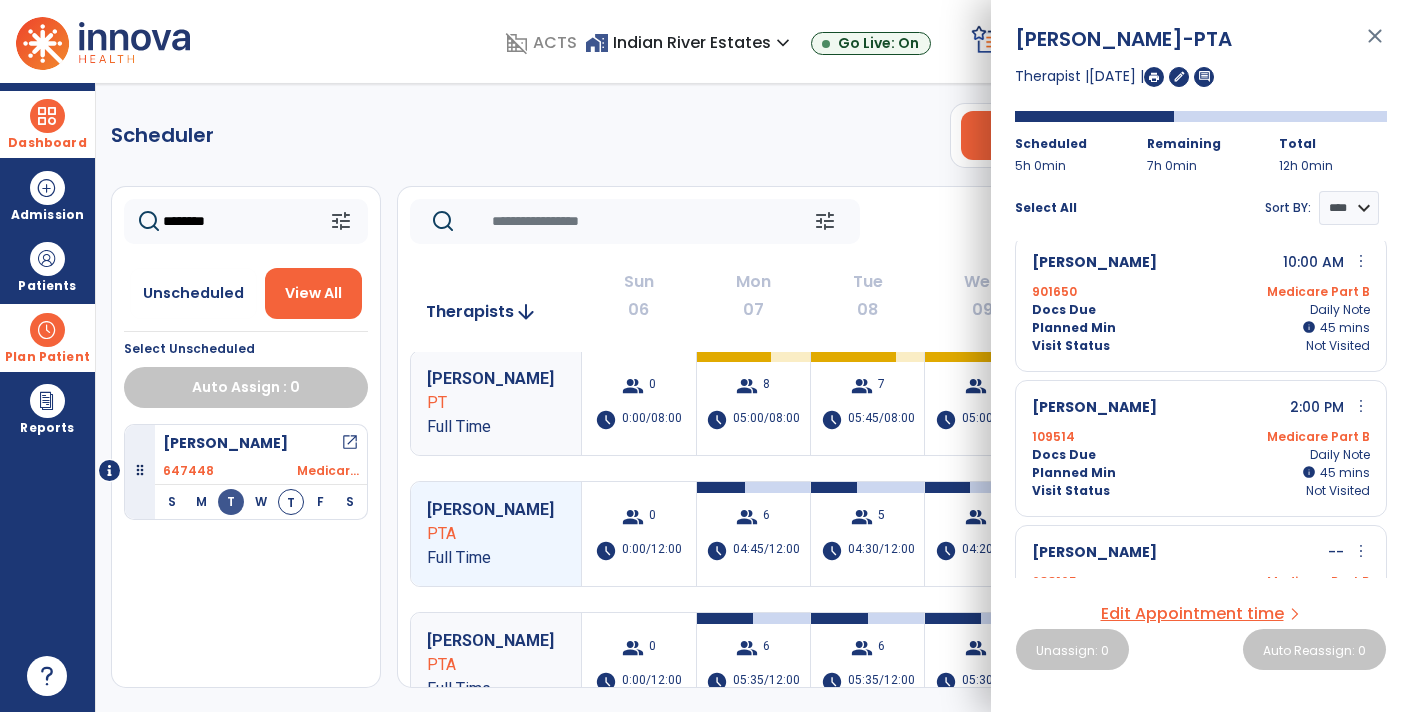 scroll, scrollTop: 0, scrollLeft: 0, axis: both 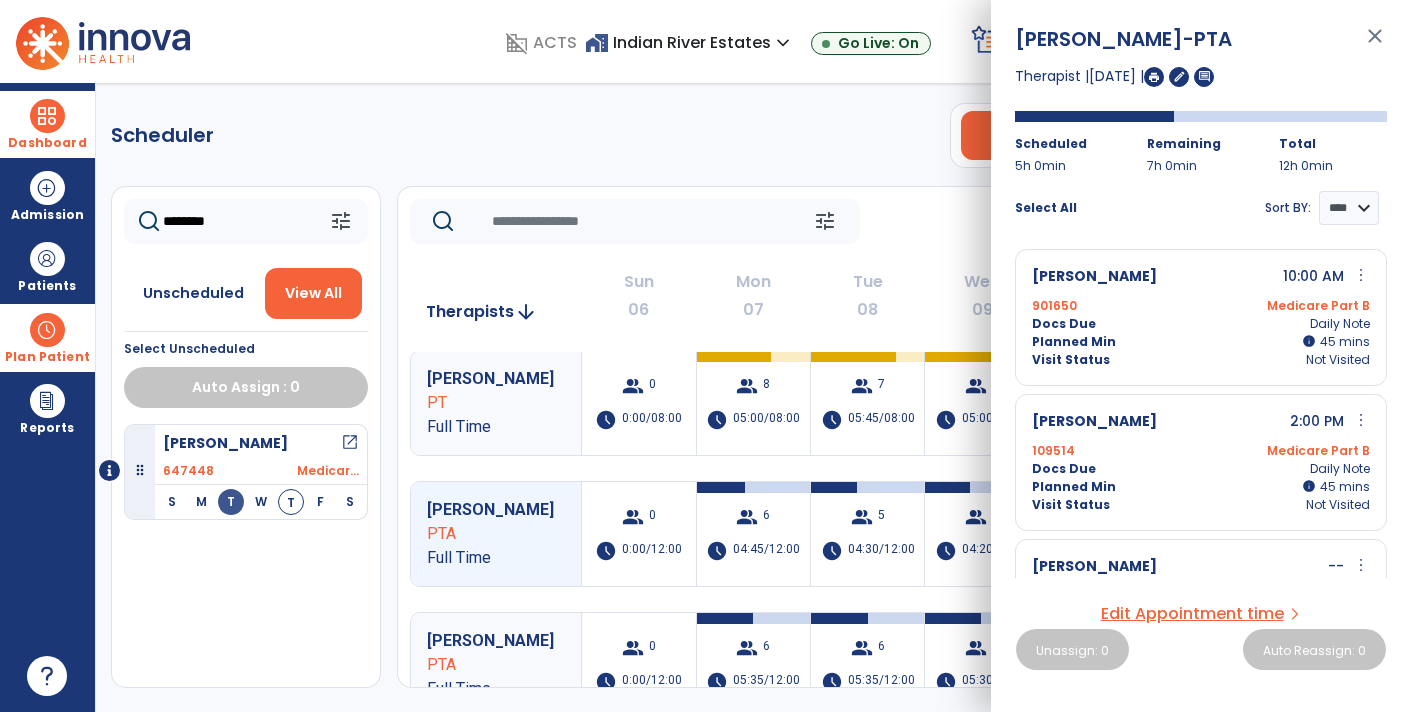 click on "close" at bounding box center (1375, 45) 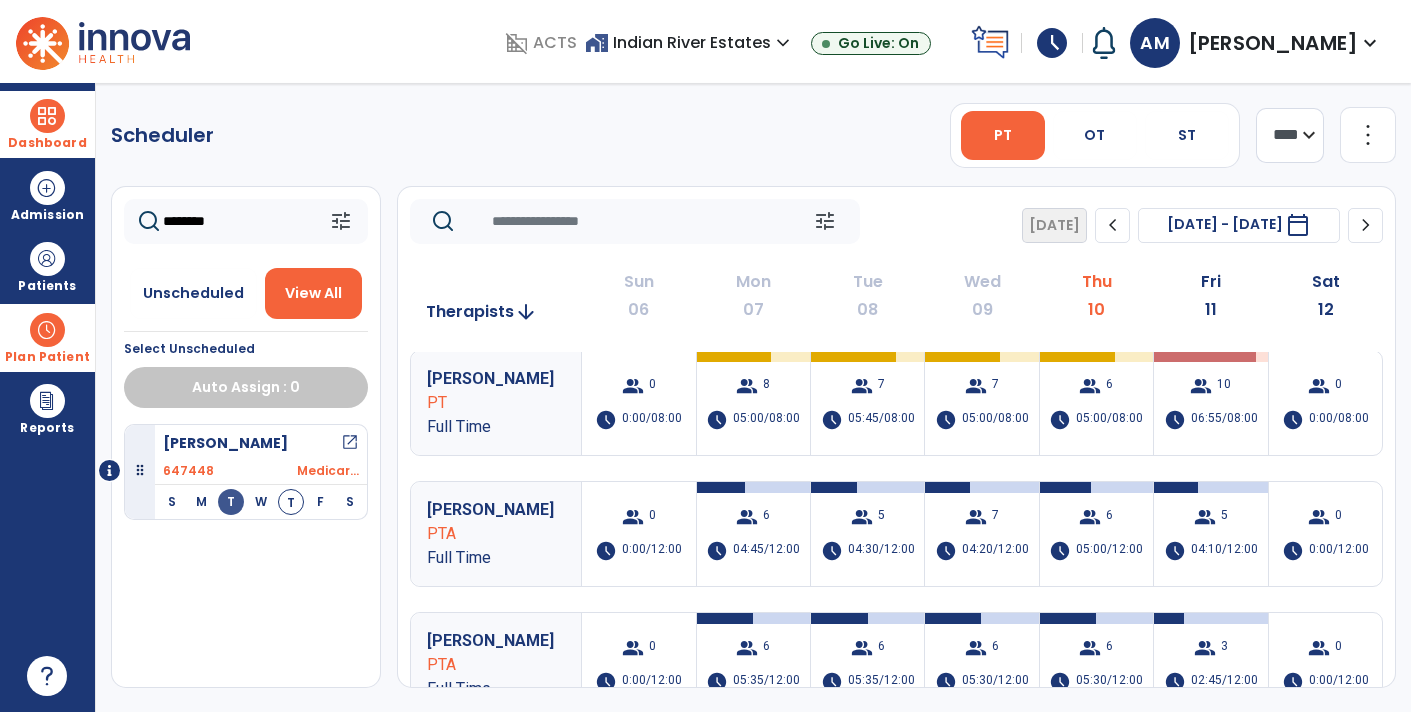 click at bounding box center [47, 116] 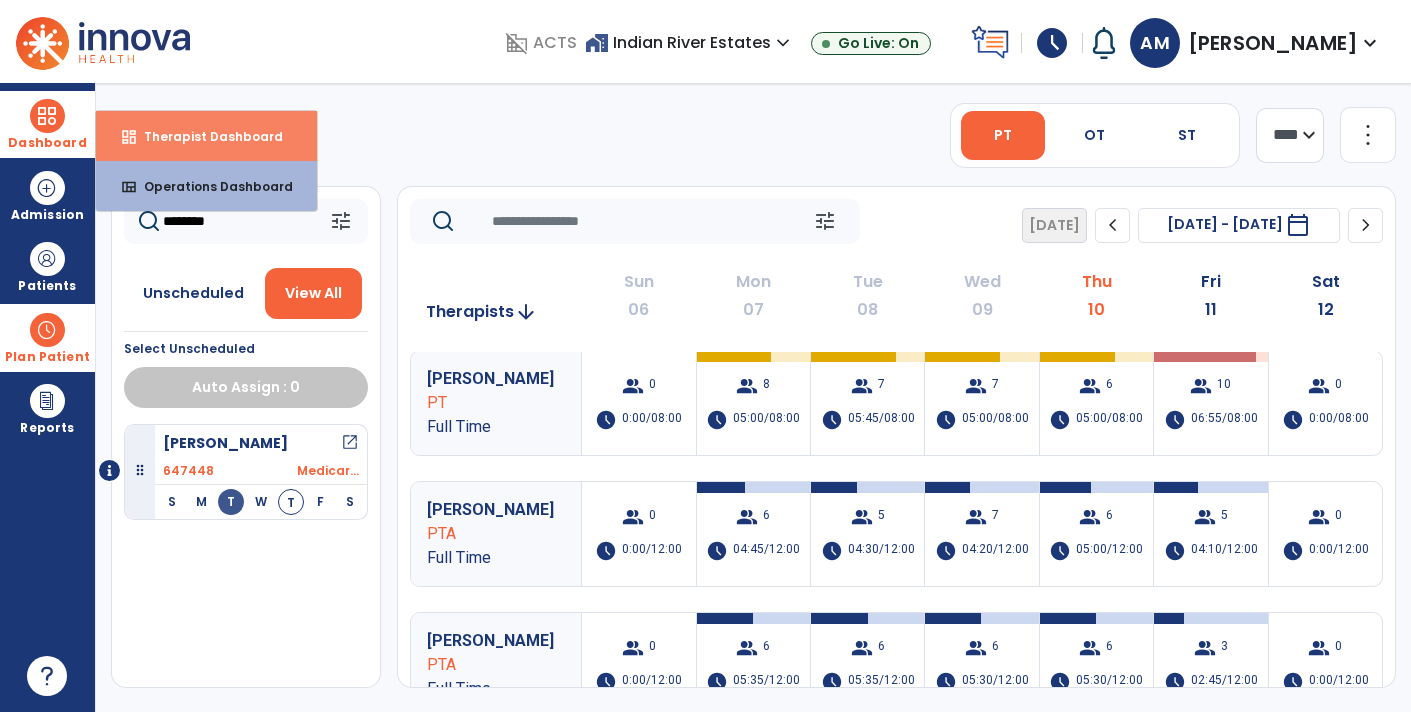 click on "dashboard  Therapist Dashboard" at bounding box center [206, 136] 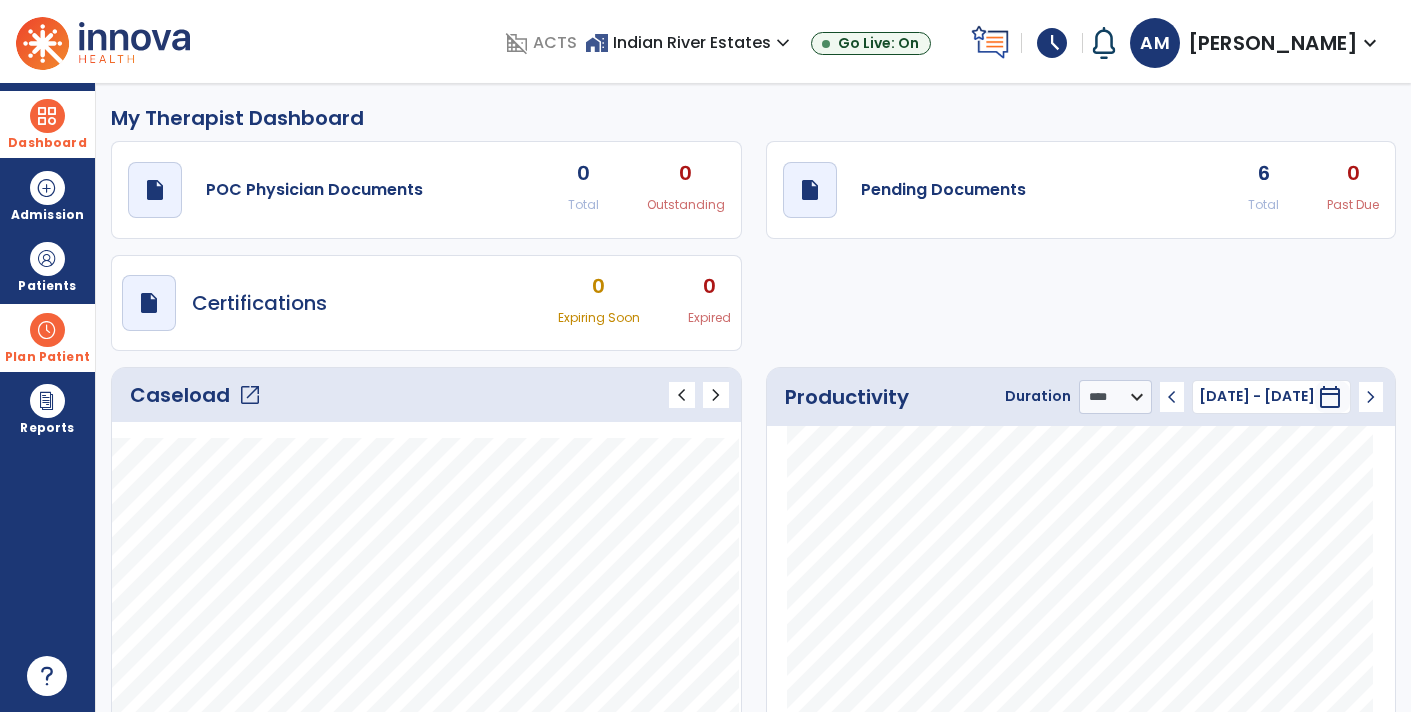click on "open_in_new" 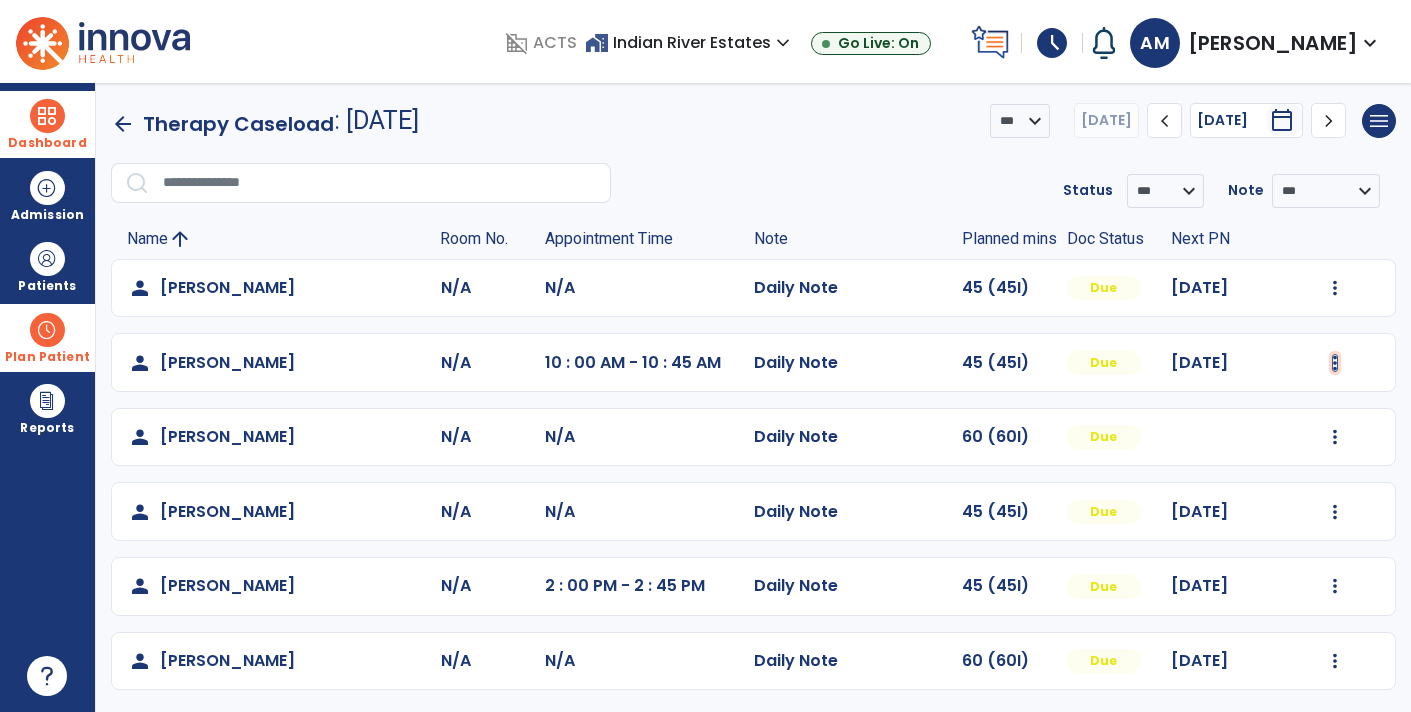 click at bounding box center [1335, 288] 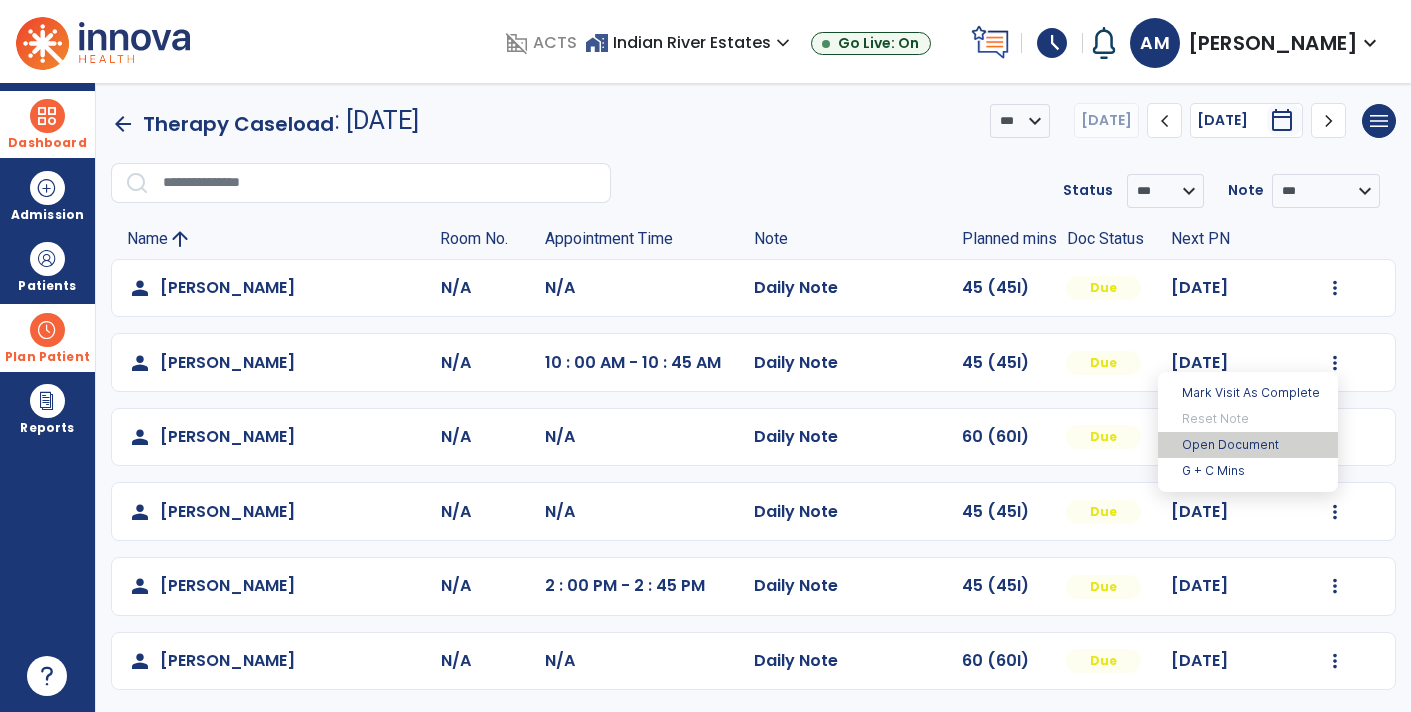 click on "Open Document" at bounding box center (1248, 445) 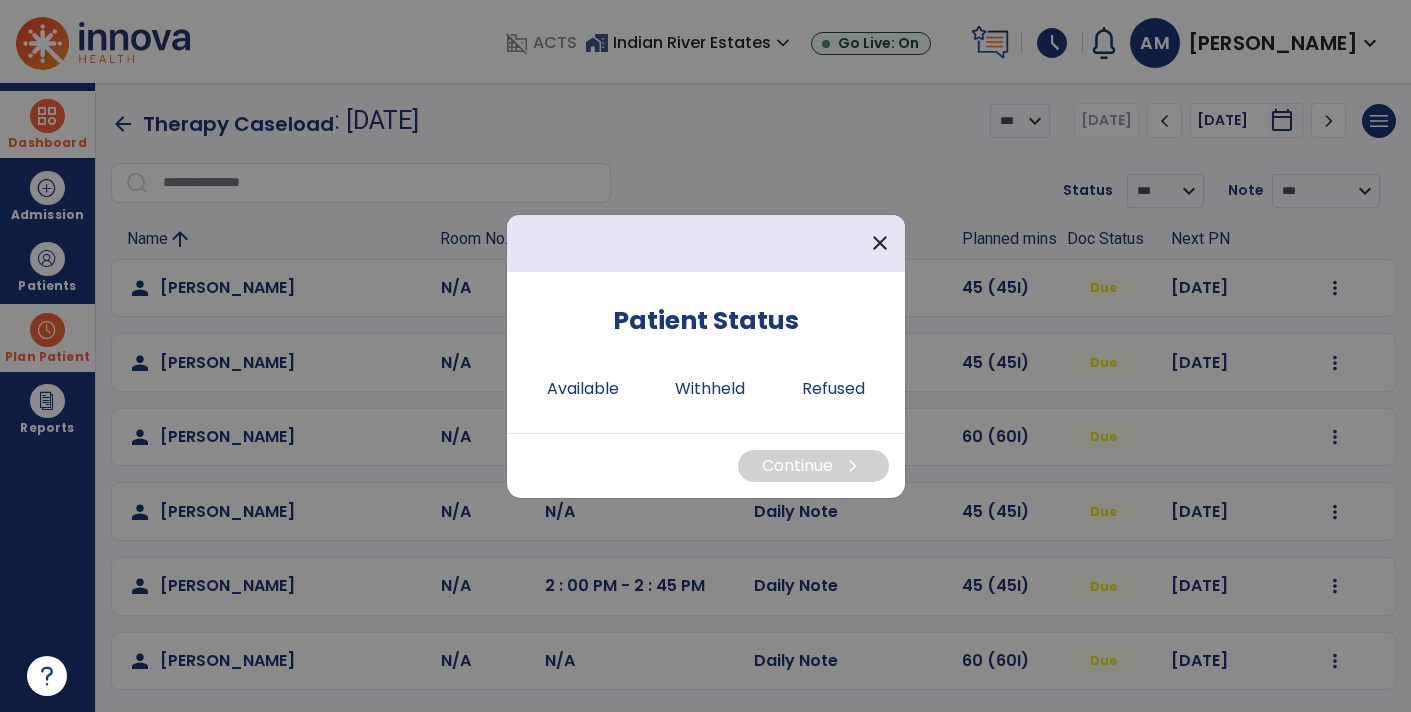click at bounding box center (705, 356) 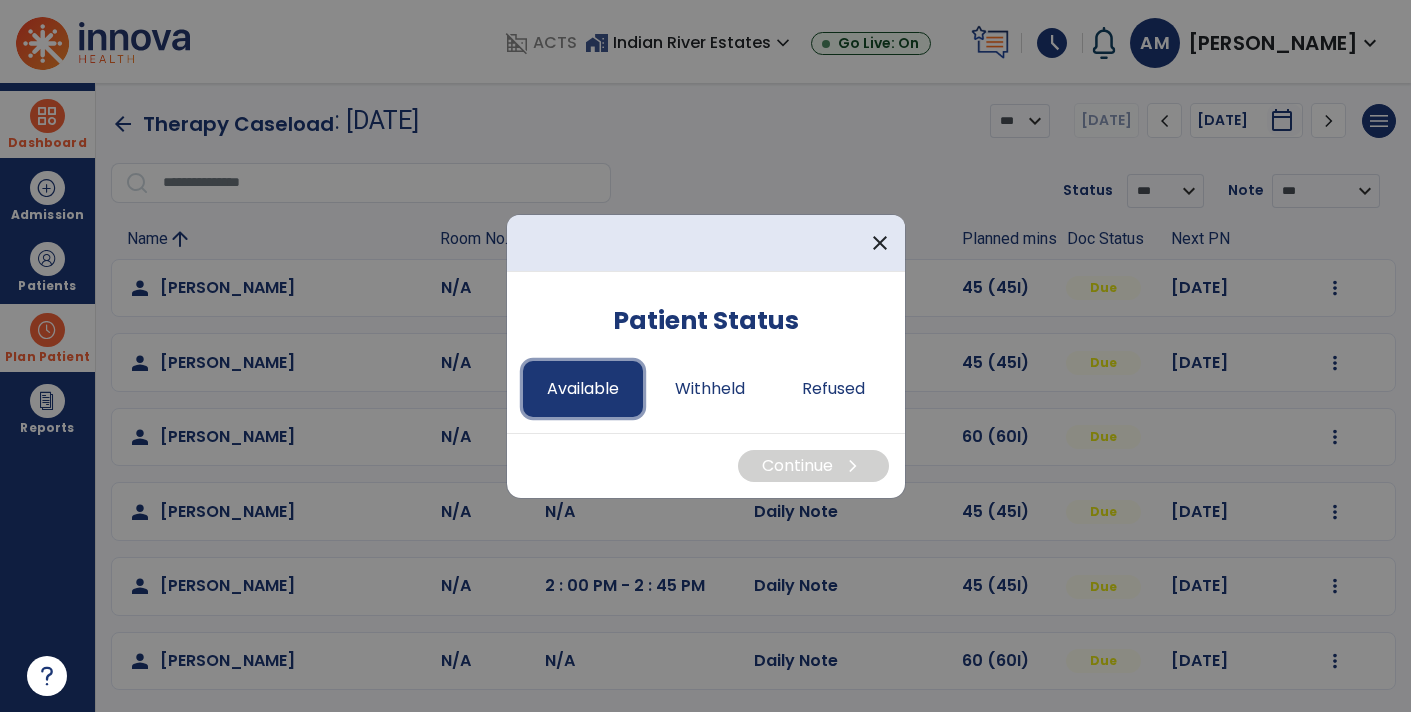click on "Available" at bounding box center [583, 389] 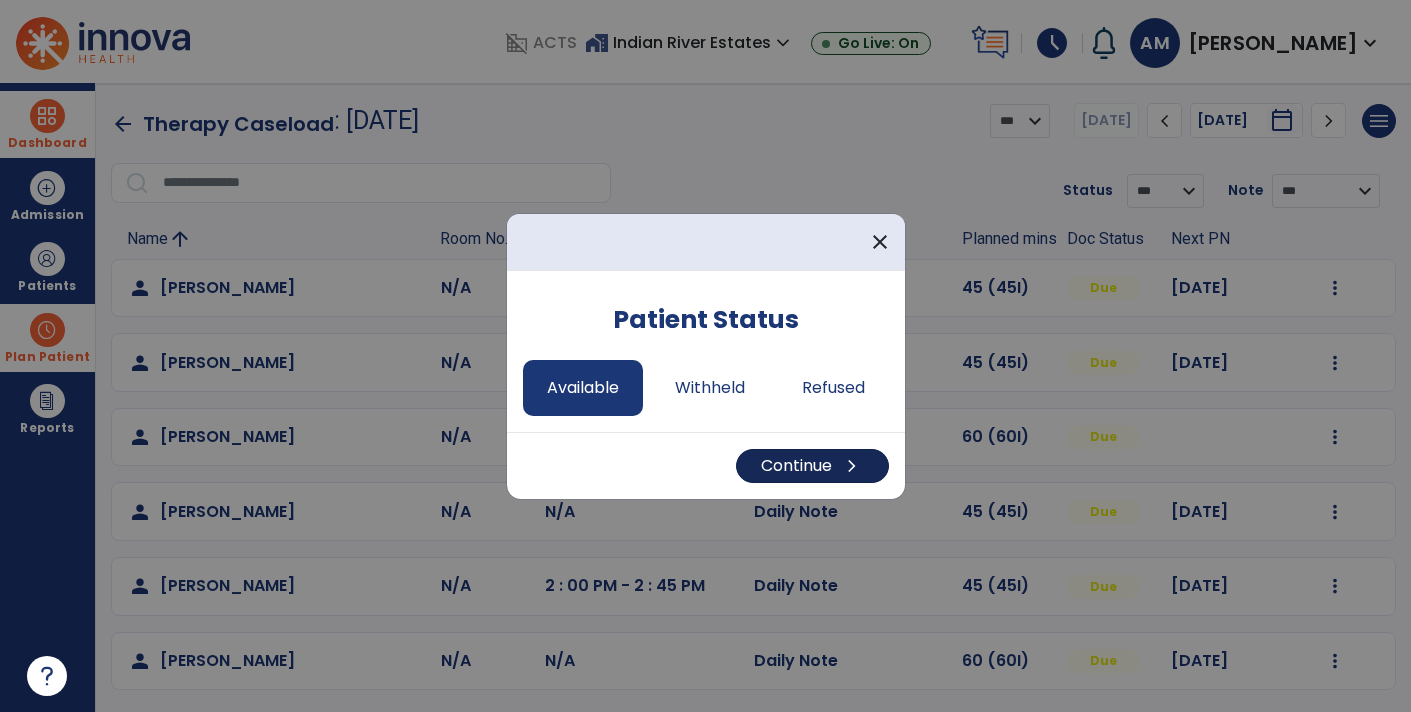 click on "Continue   chevron_right" at bounding box center [812, 466] 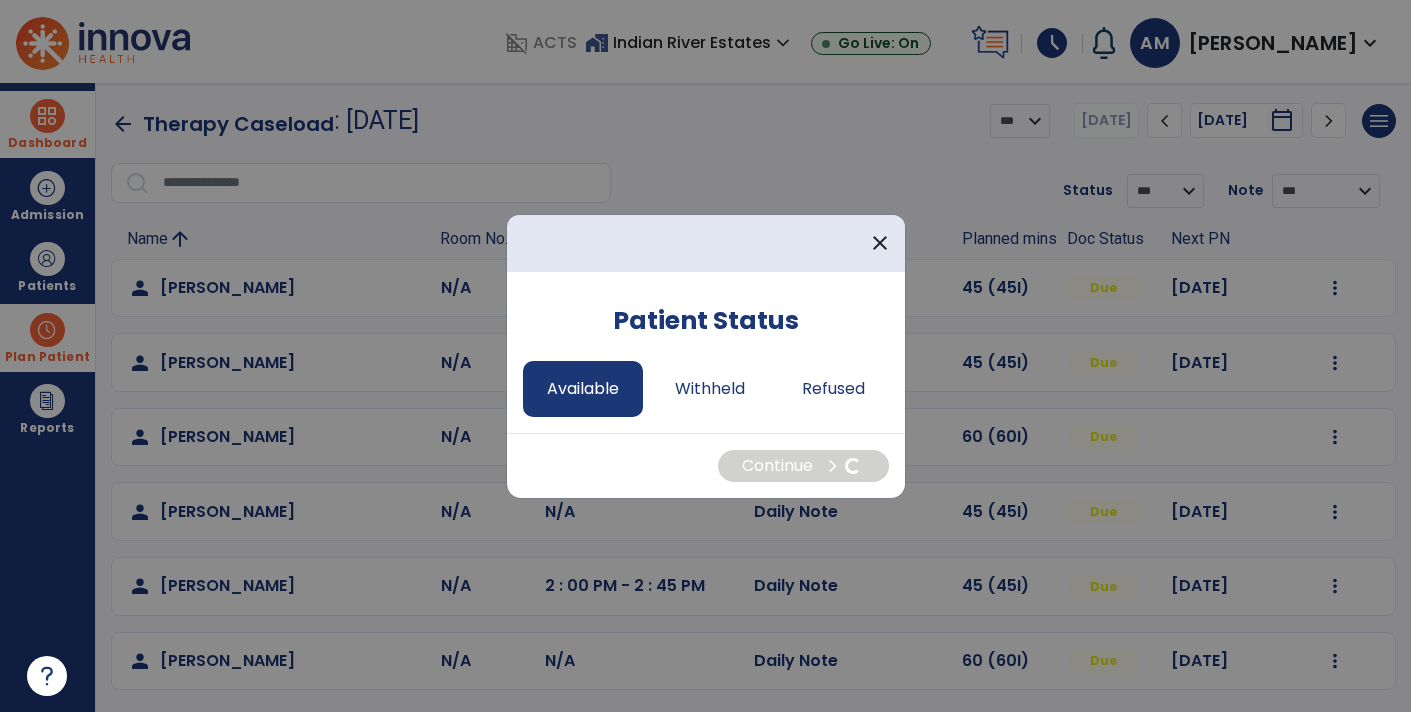 select on "*" 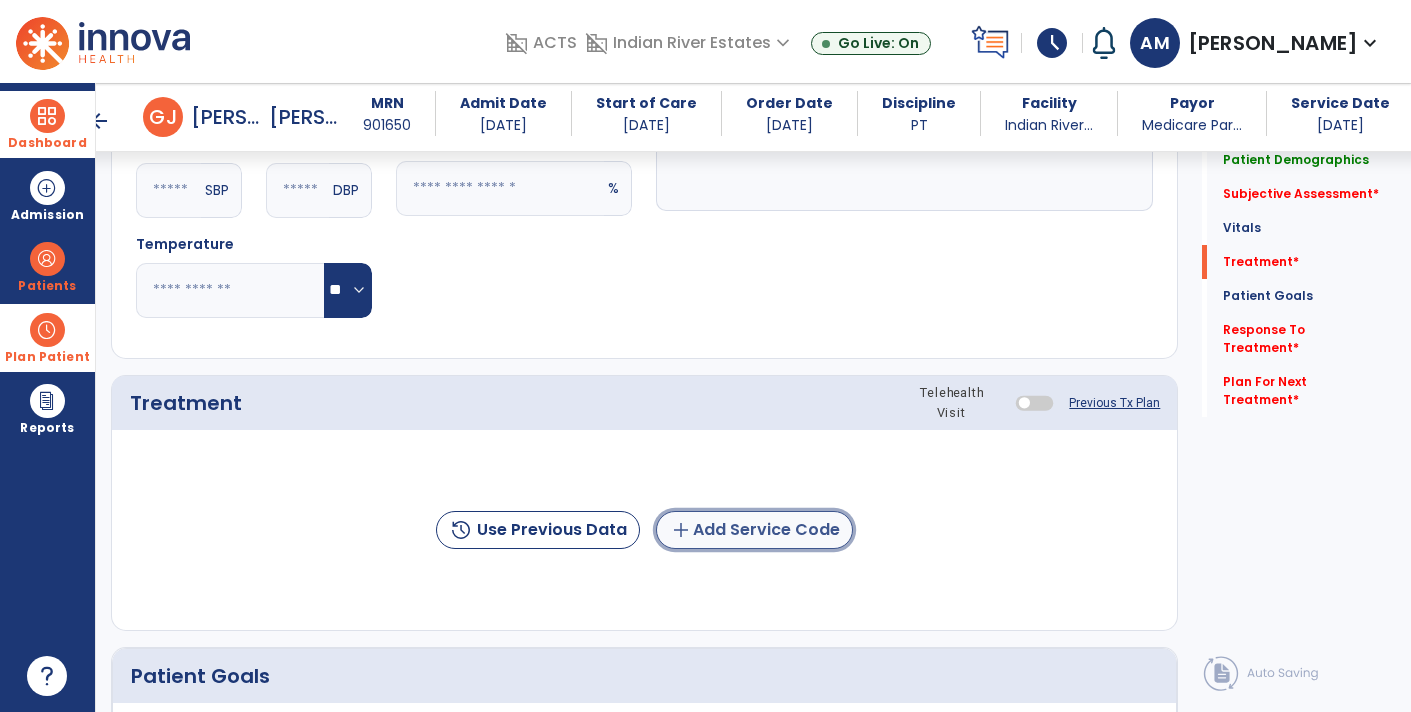 click on "add  Add Service Code" 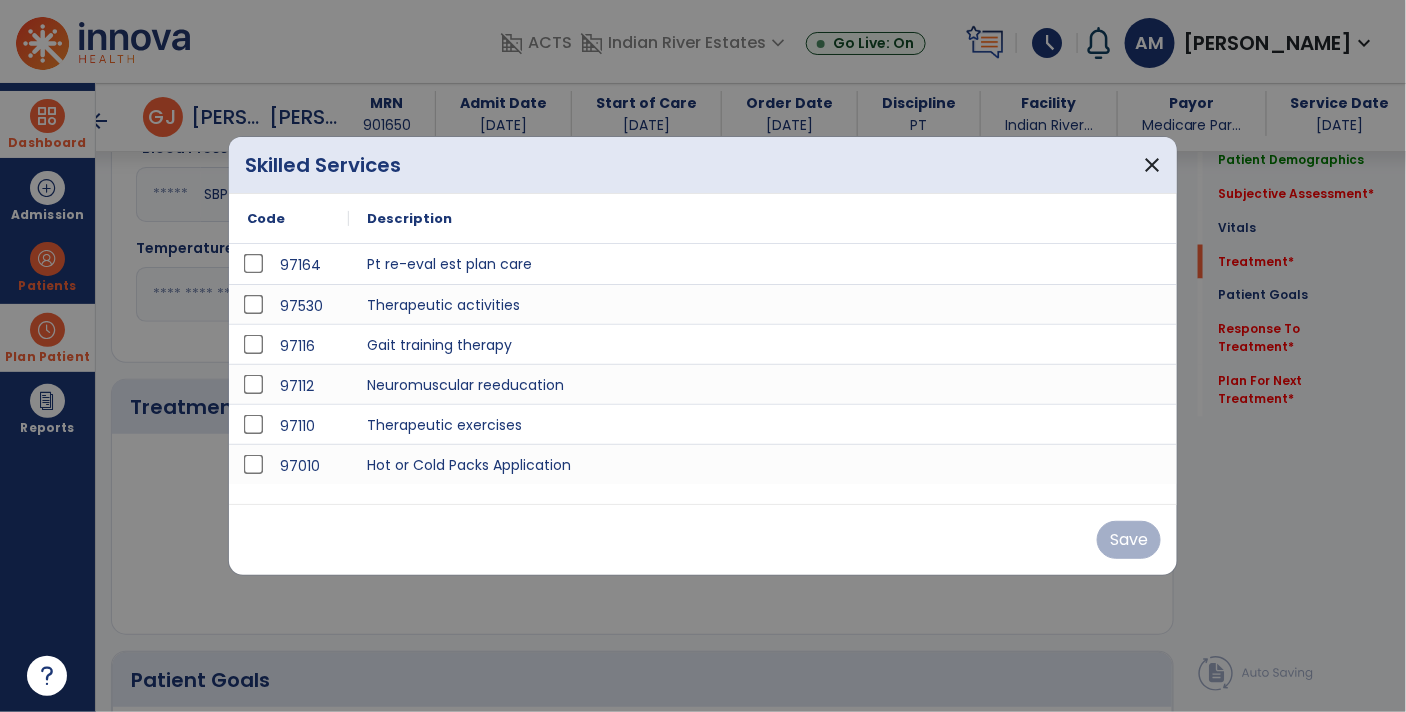 scroll, scrollTop: 984, scrollLeft: 0, axis: vertical 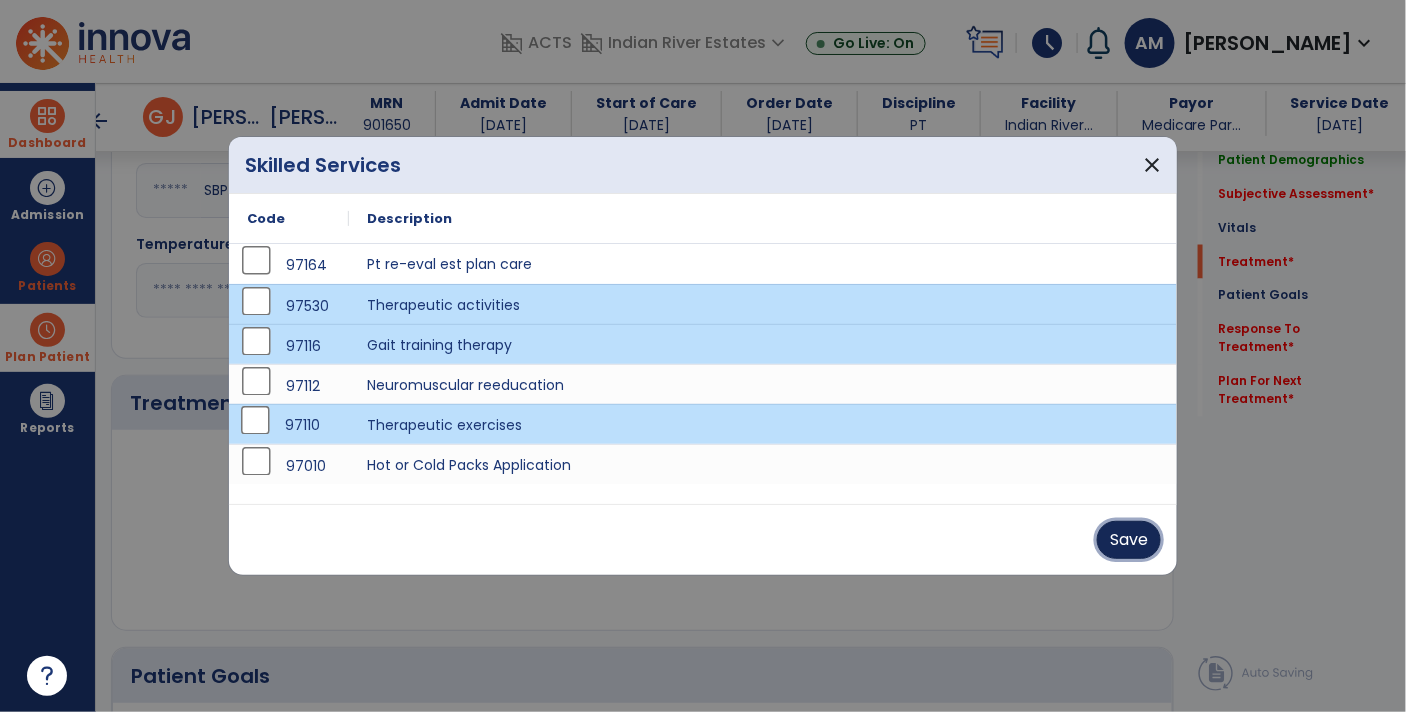 click on "Save" at bounding box center [1129, 540] 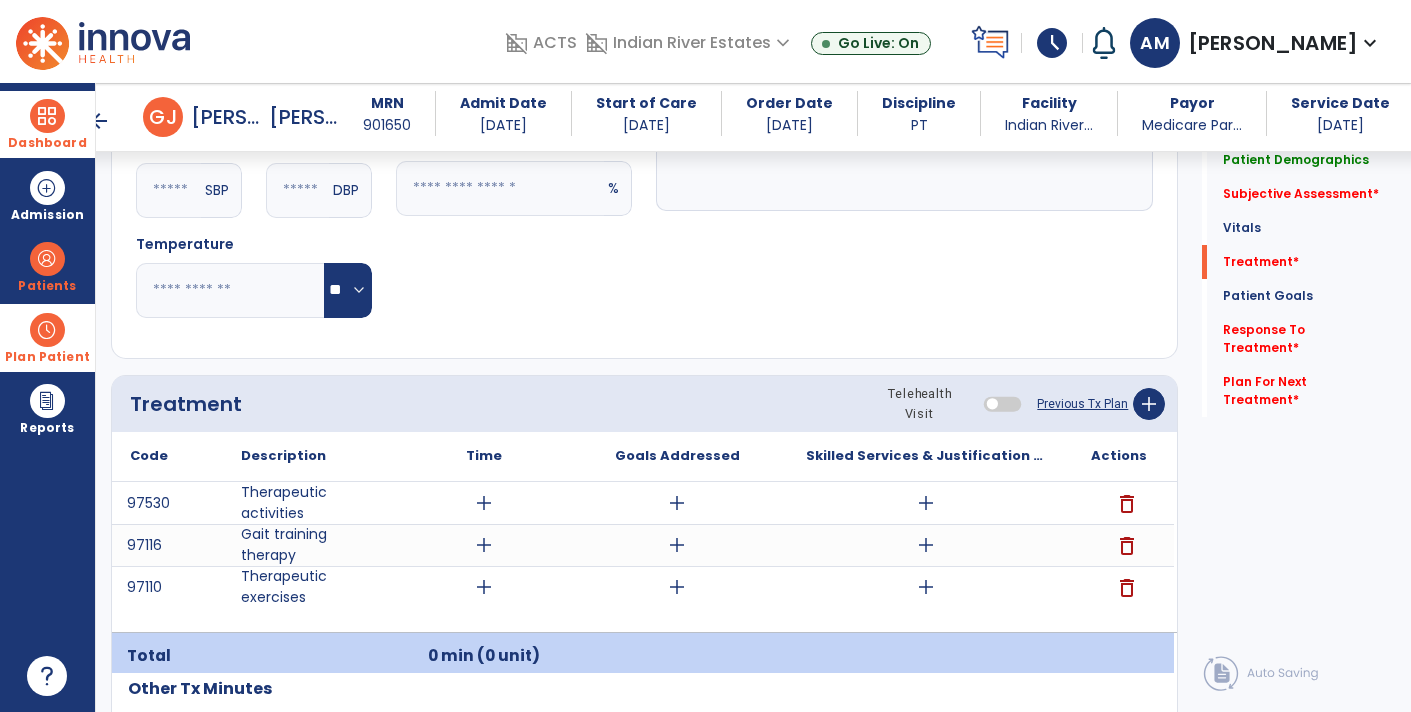 click on "add" at bounding box center (926, 503) 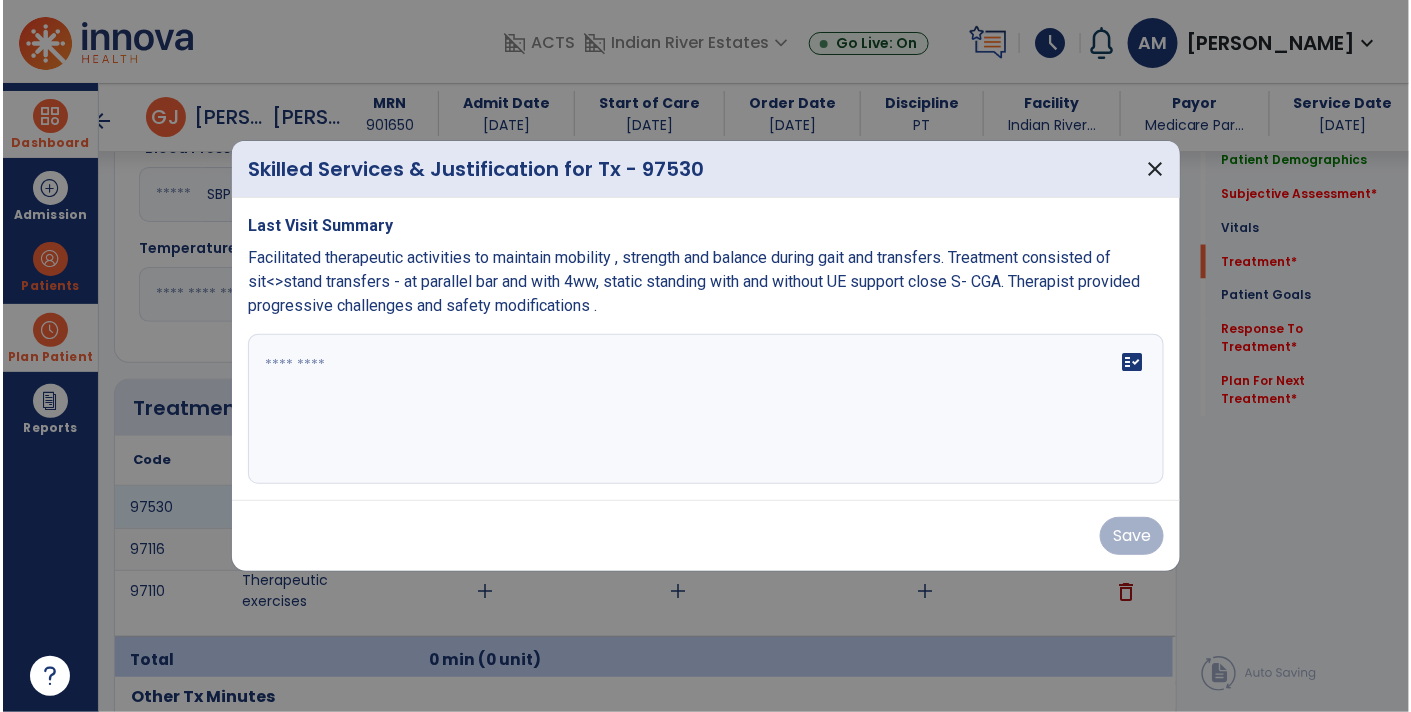 scroll, scrollTop: 984, scrollLeft: 0, axis: vertical 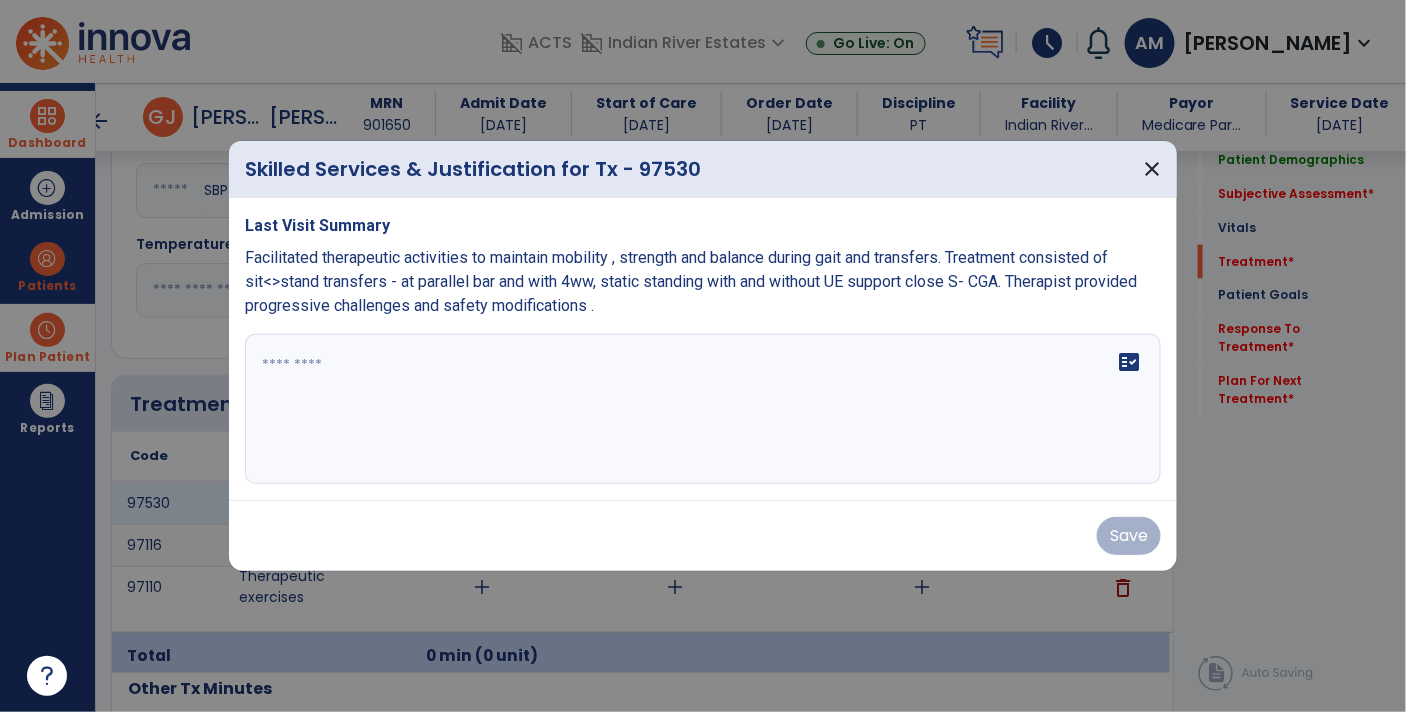 click at bounding box center [703, 409] 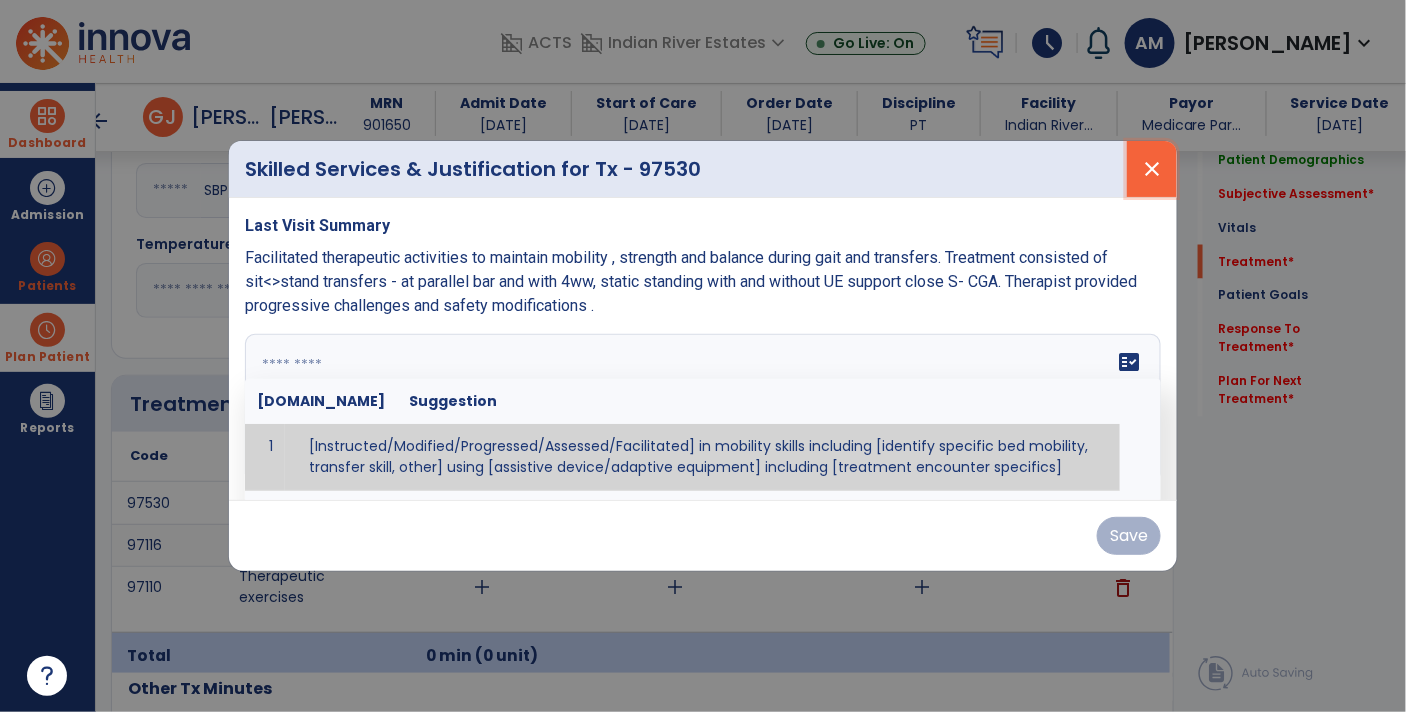 click on "close" at bounding box center [1152, 169] 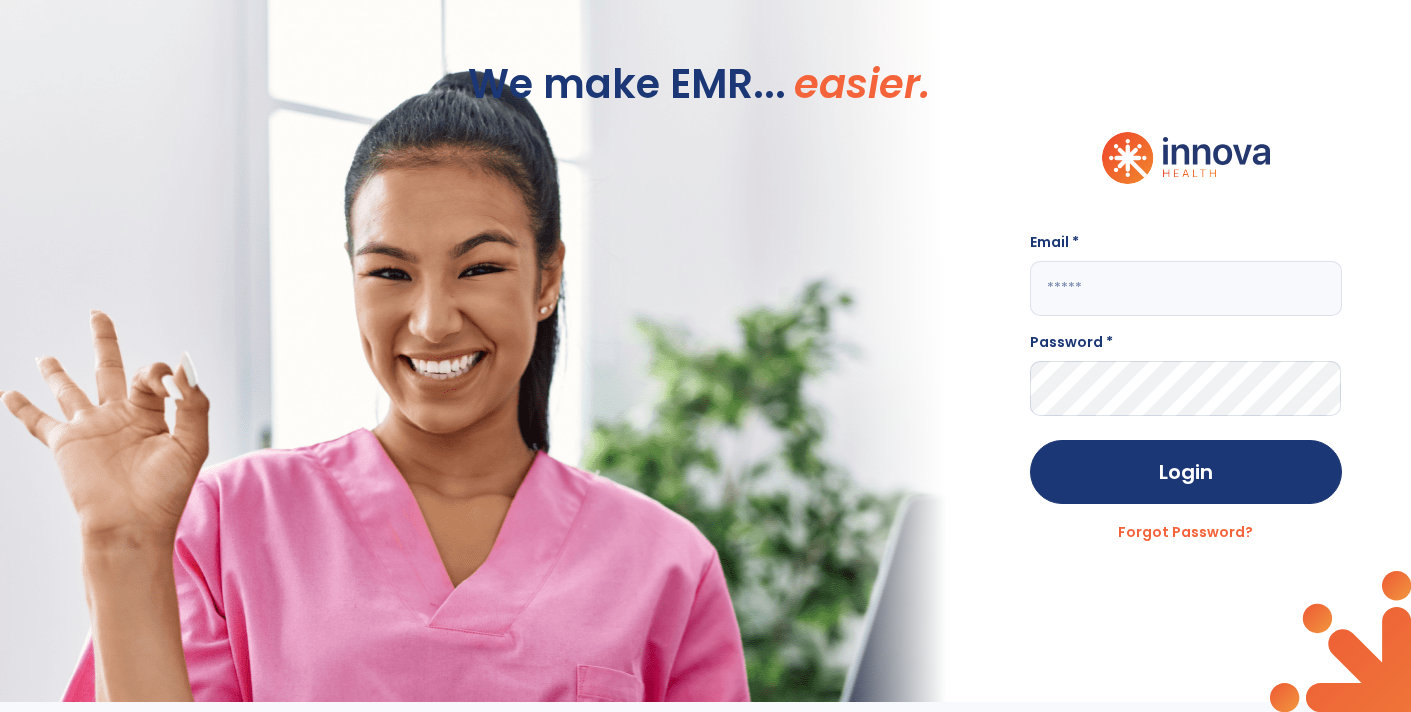 scroll, scrollTop: 0, scrollLeft: 0, axis: both 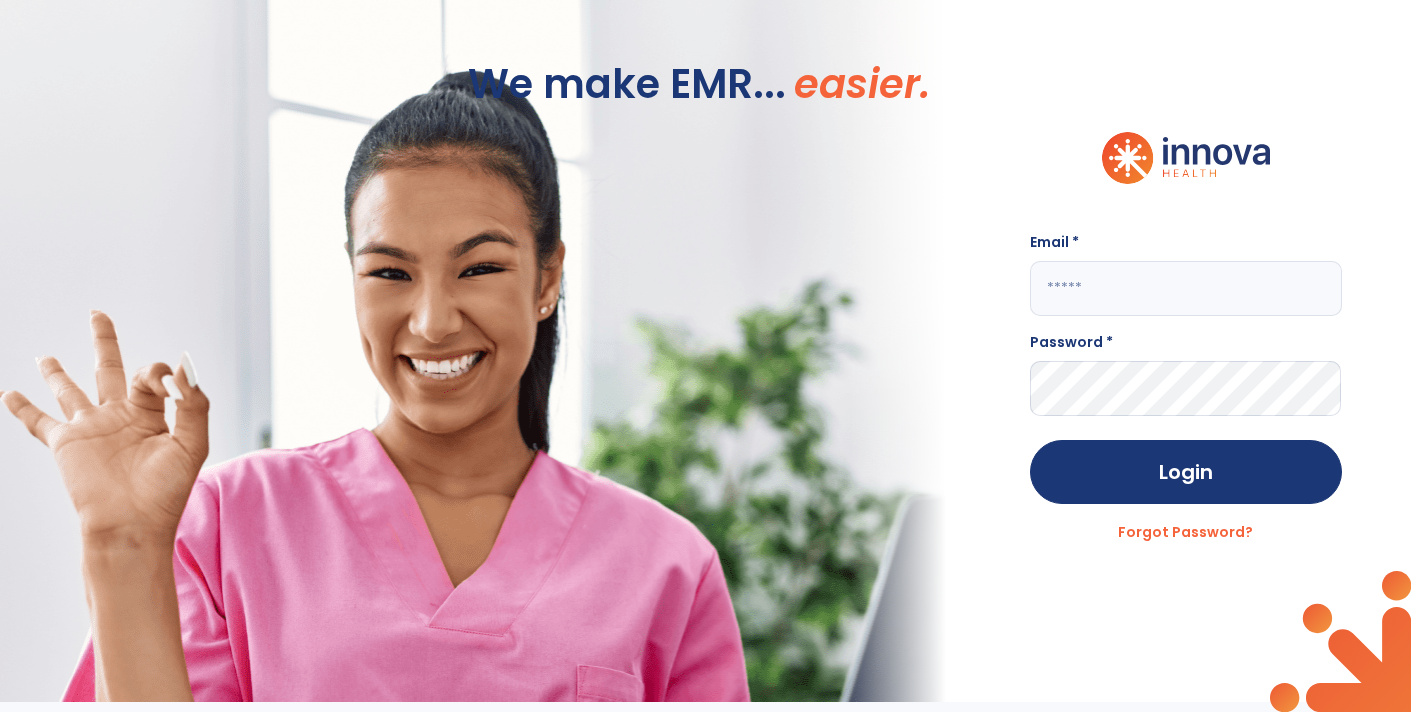 click 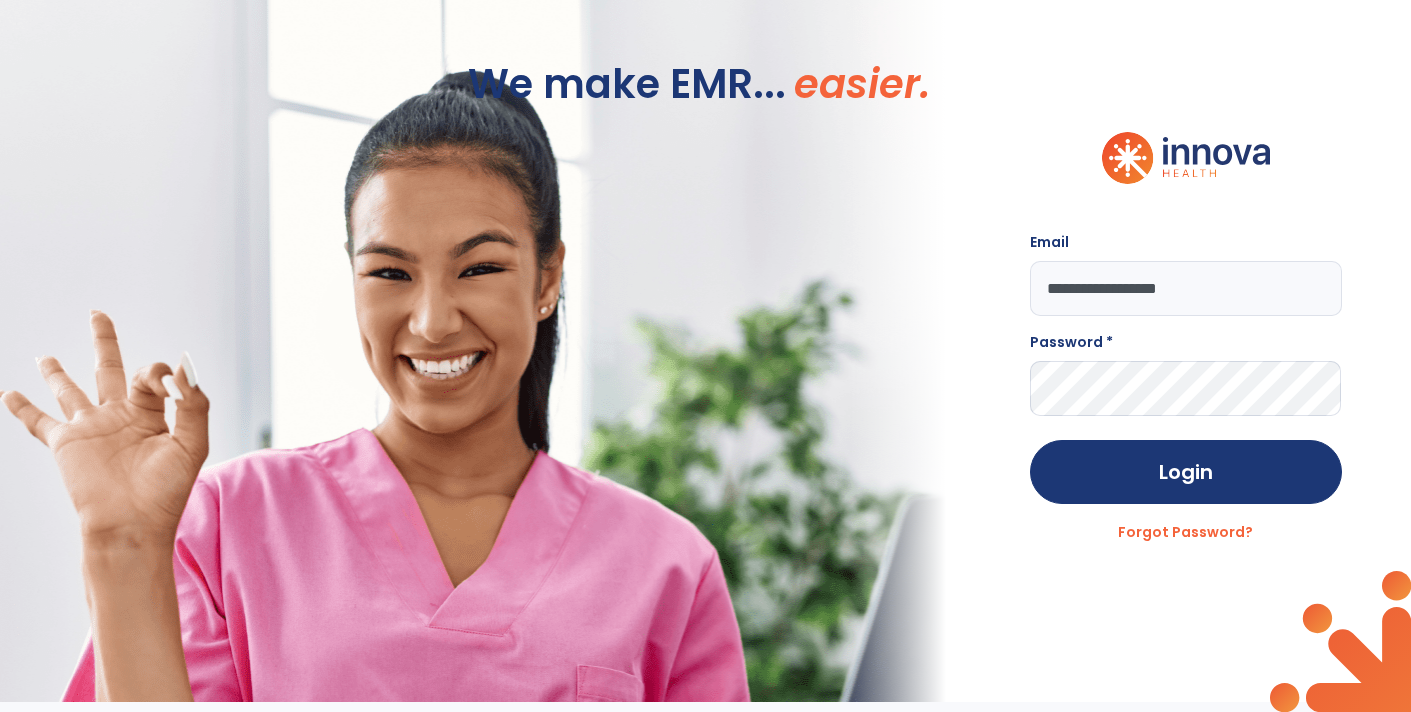 type on "**********" 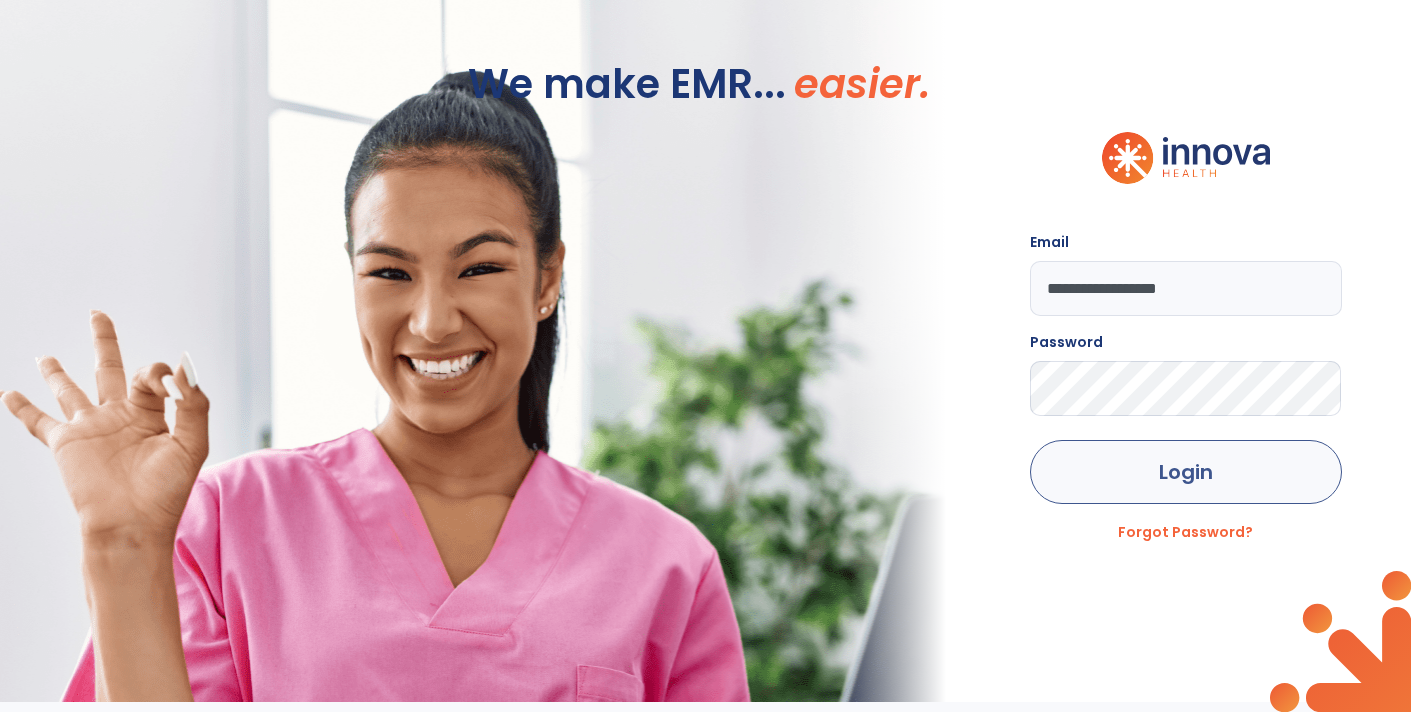 click on "Login" 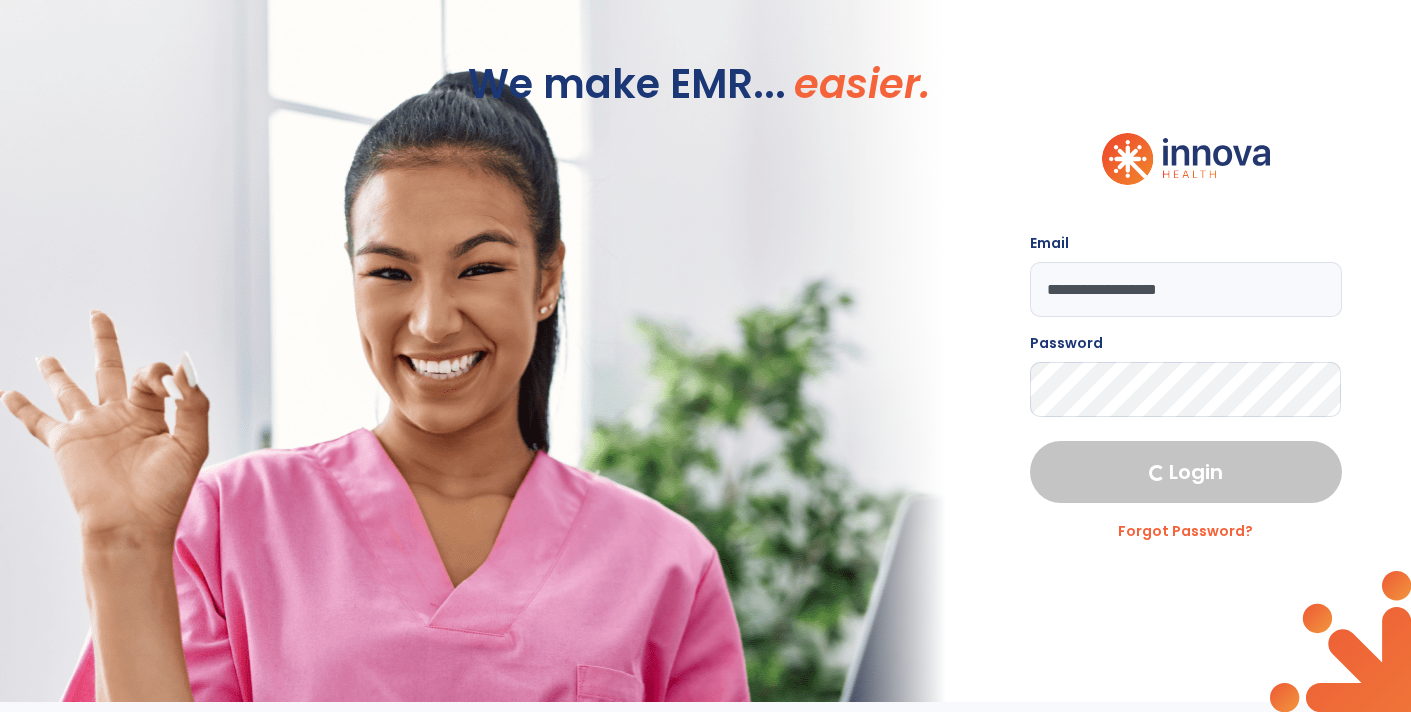 select on "****" 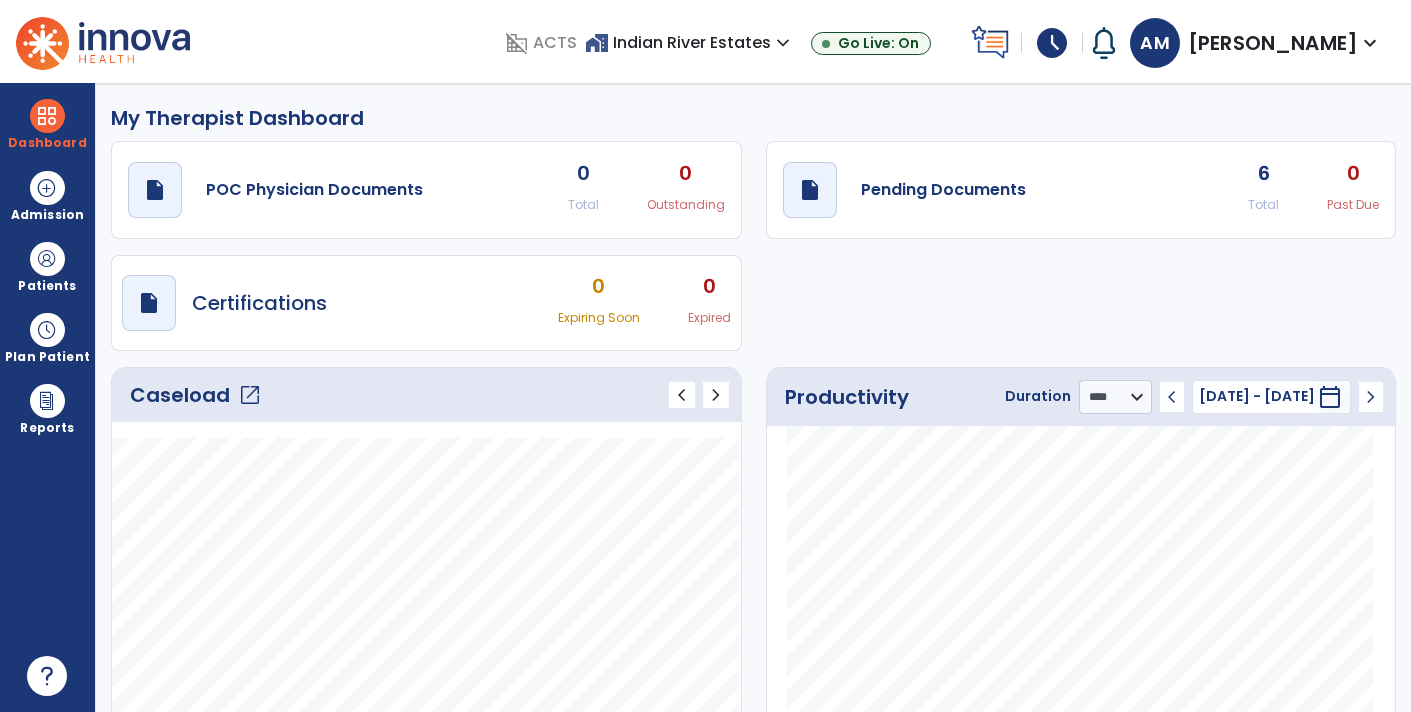 click on "open_in_new" 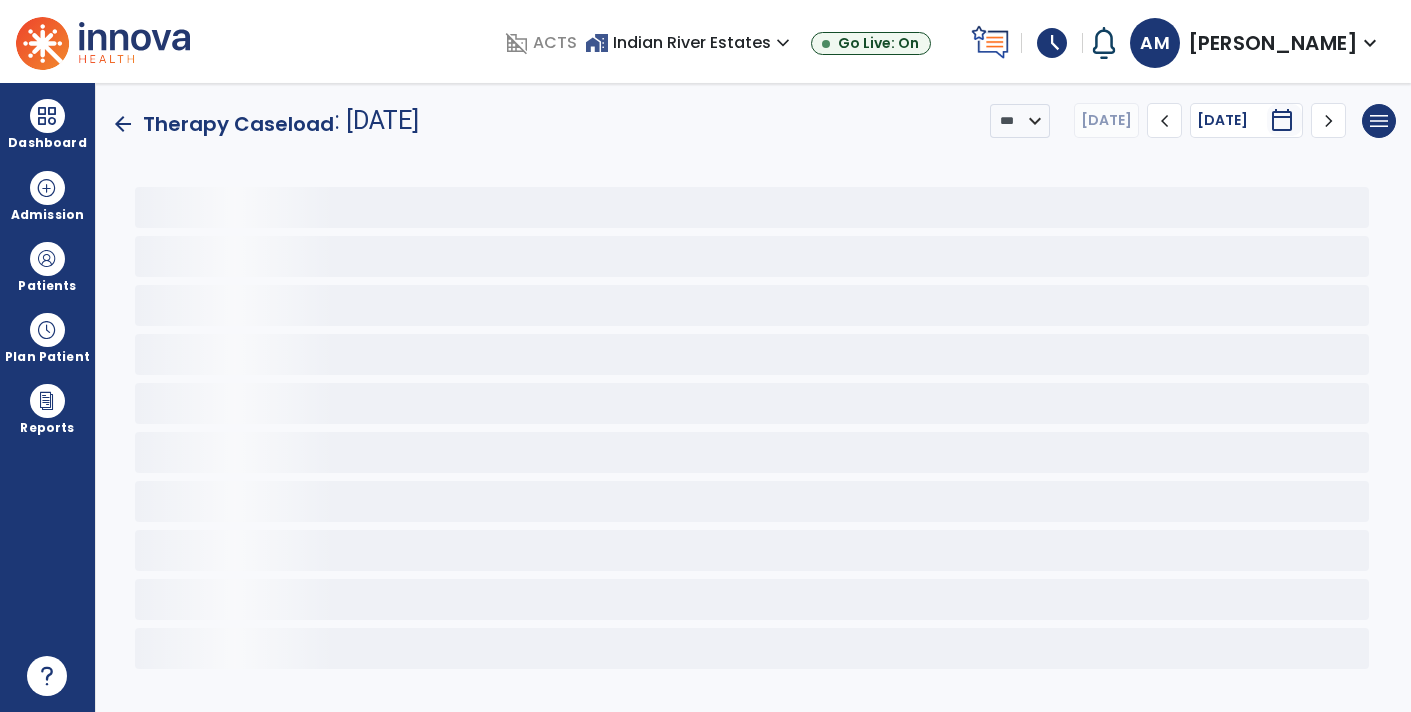 scroll, scrollTop: 0, scrollLeft: 0, axis: both 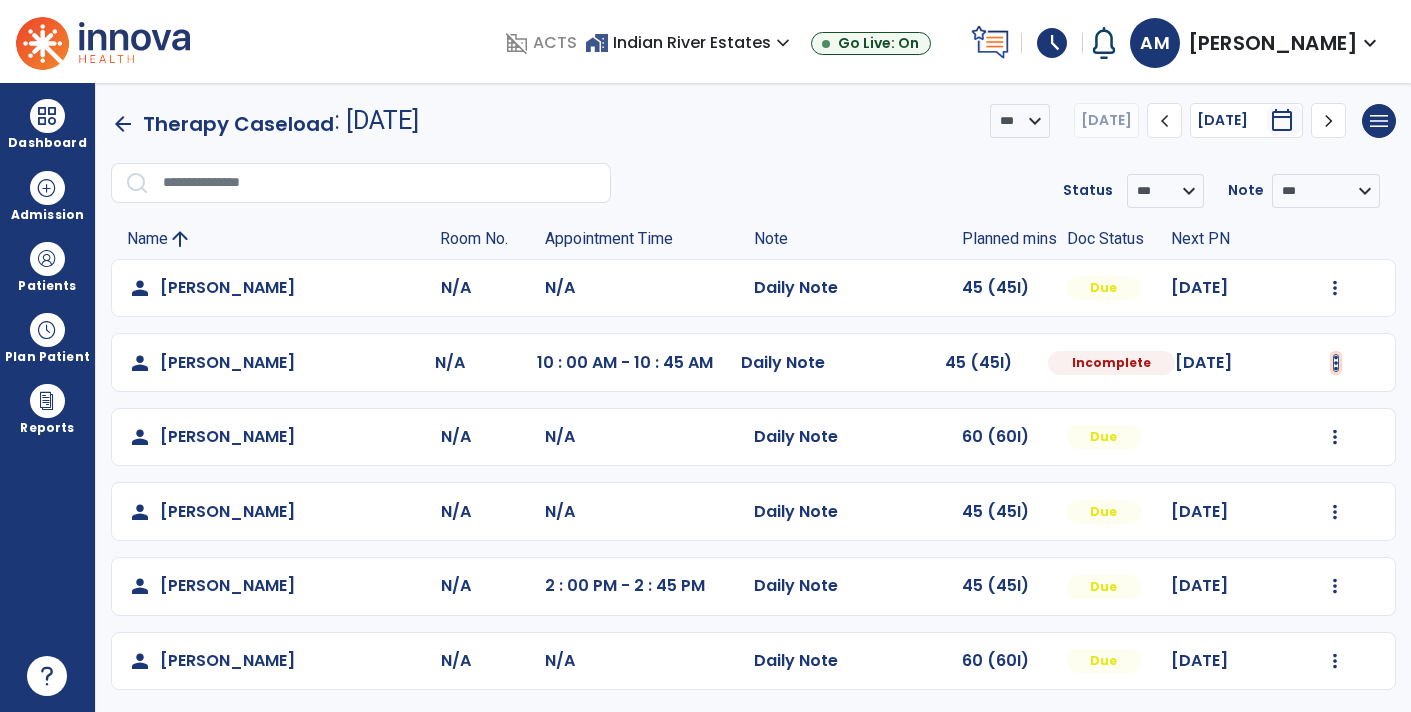 click at bounding box center (1335, 288) 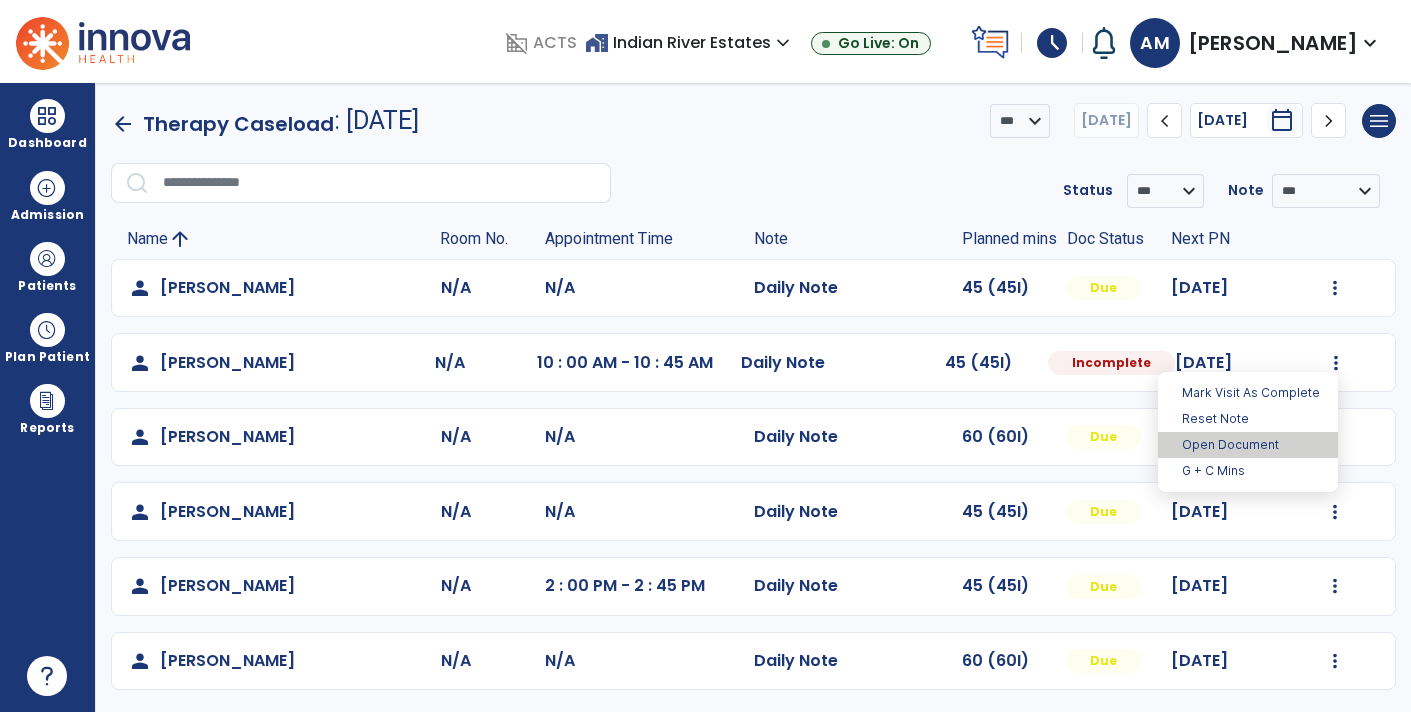 click on "Open Document" at bounding box center (1248, 445) 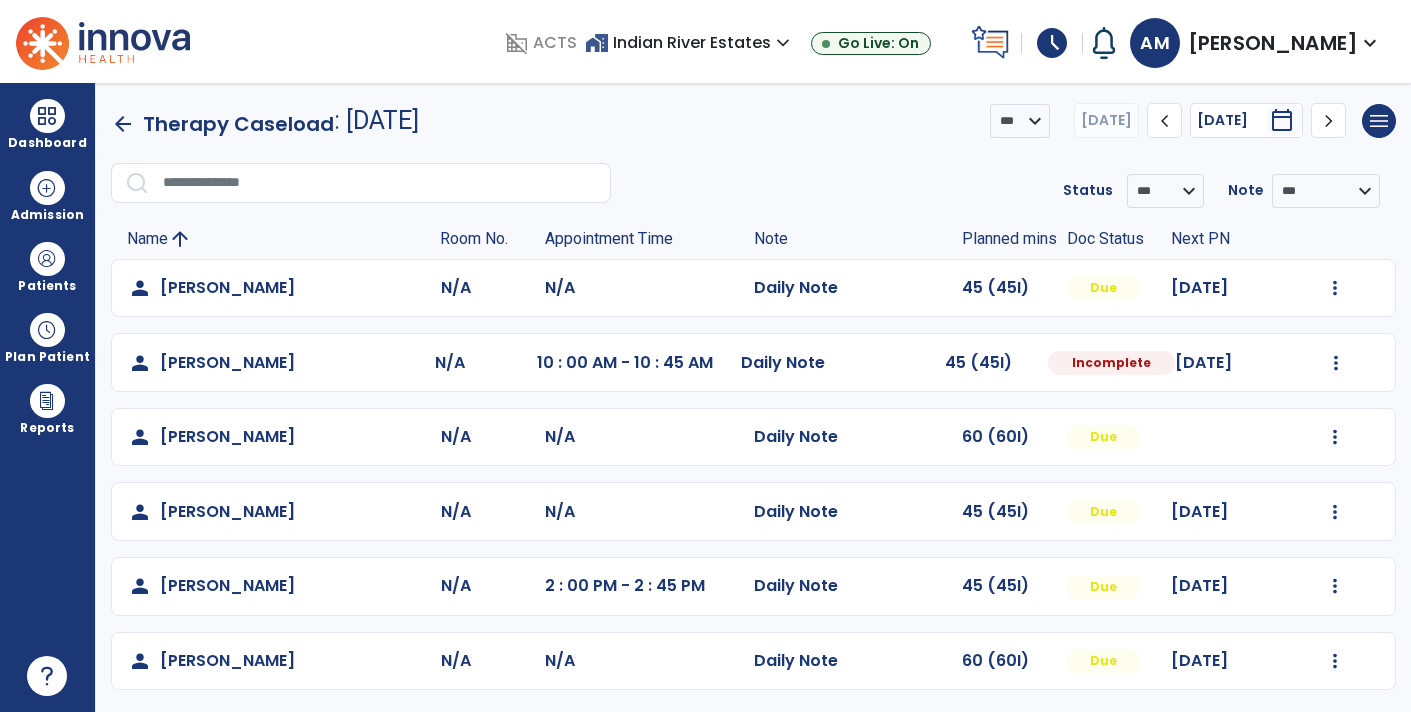 select on "*" 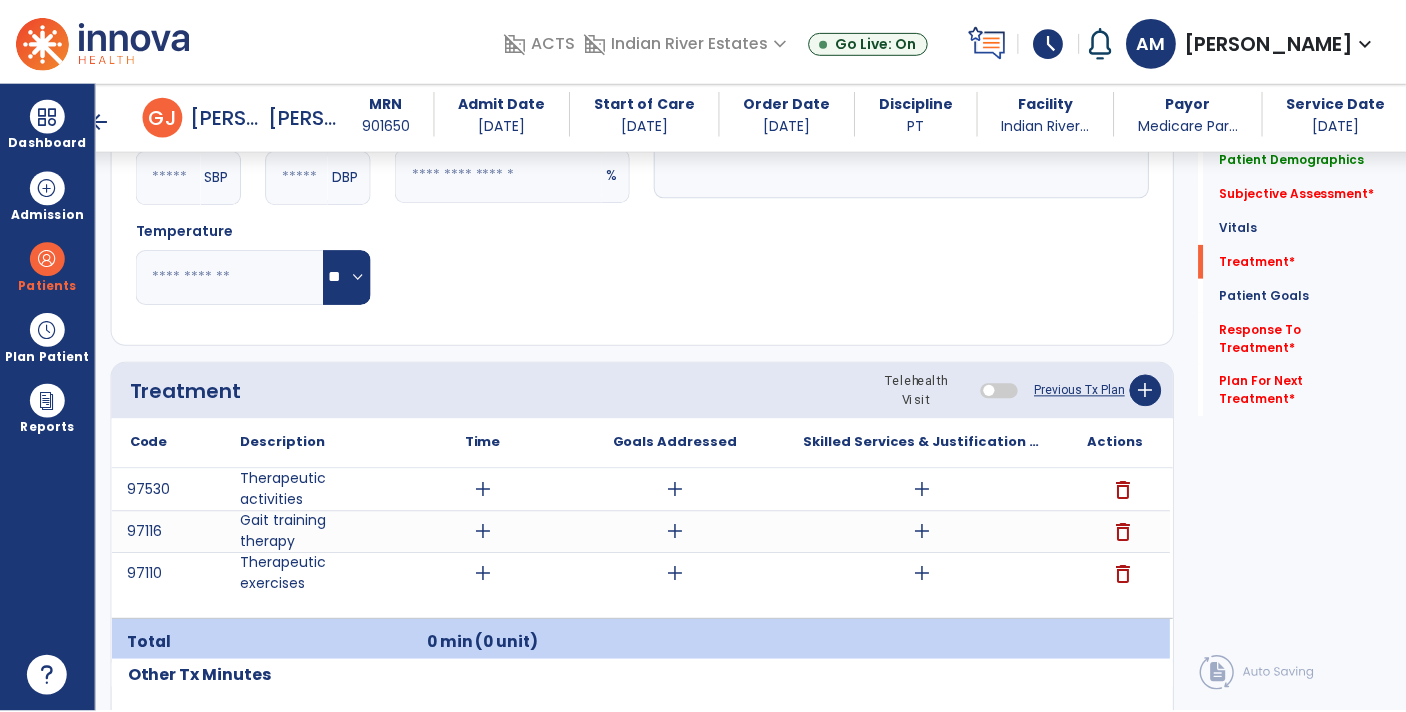 scroll, scrollTop: 991, scrollLeft: 0, axis: vertical 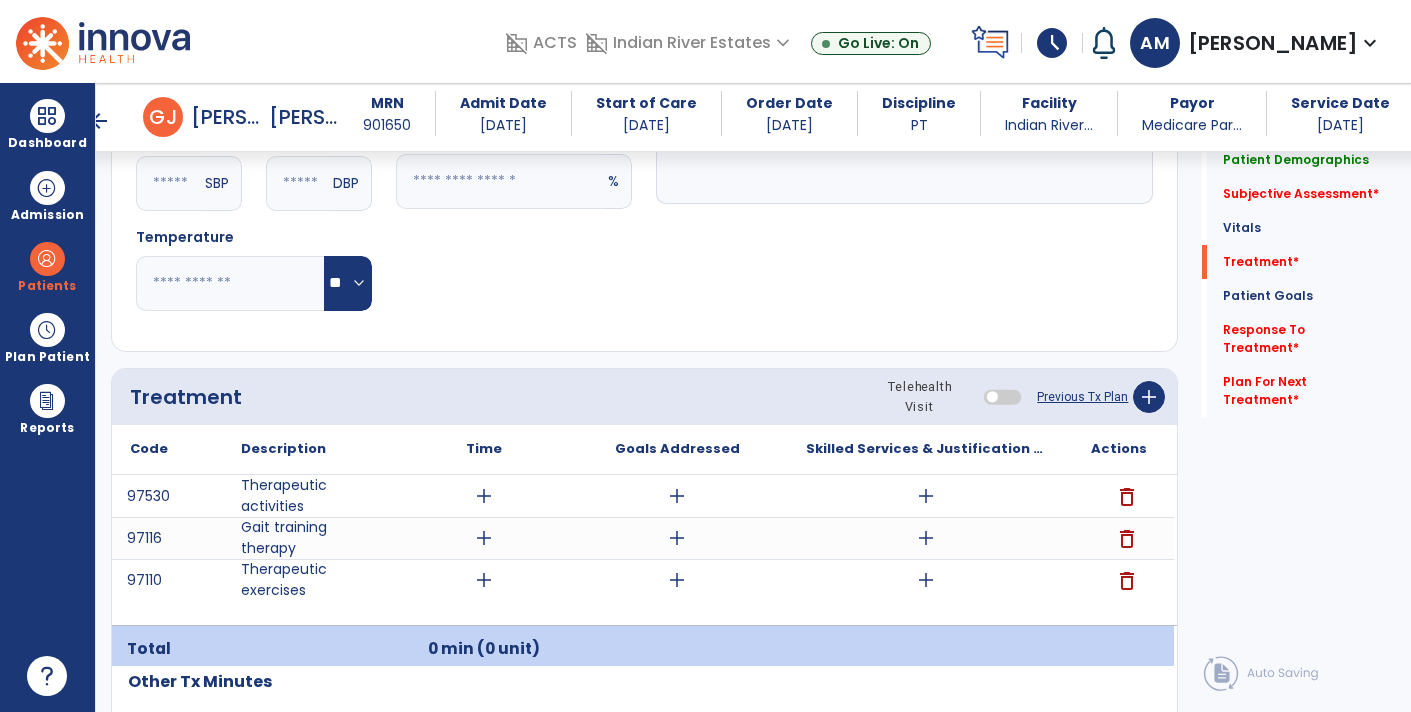 click on "add" at bounding box center (926, 580) 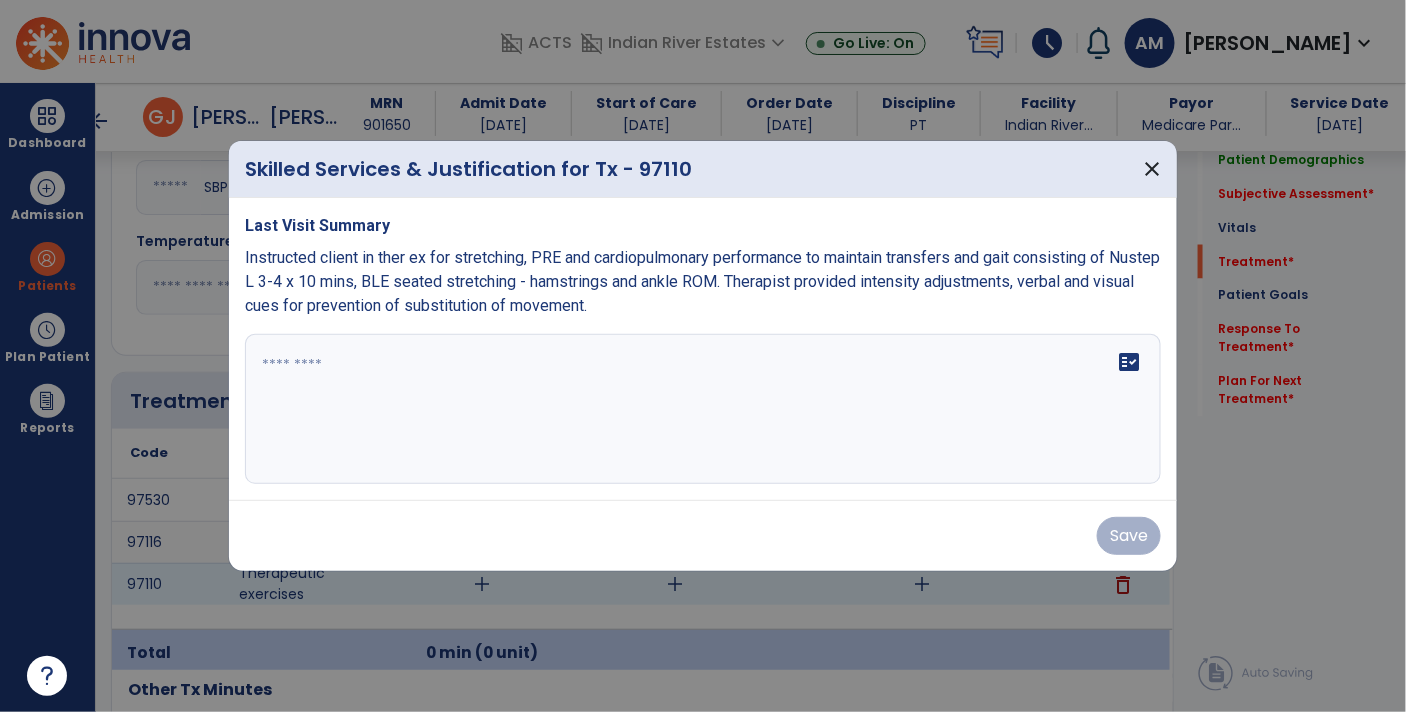 scroll, scrollTop: 991, scrollLeft: 0, axis: vertical 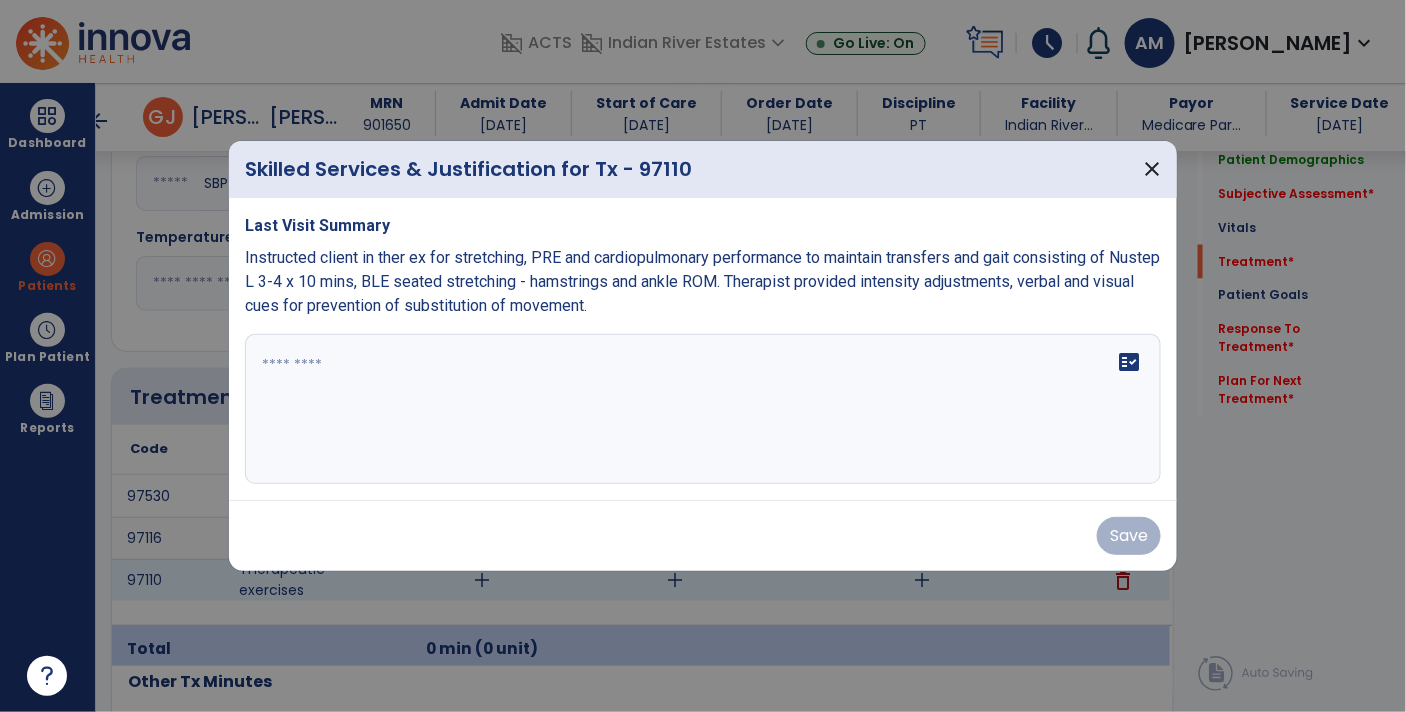 click on "fact_check" at bounding box center (703, 409) 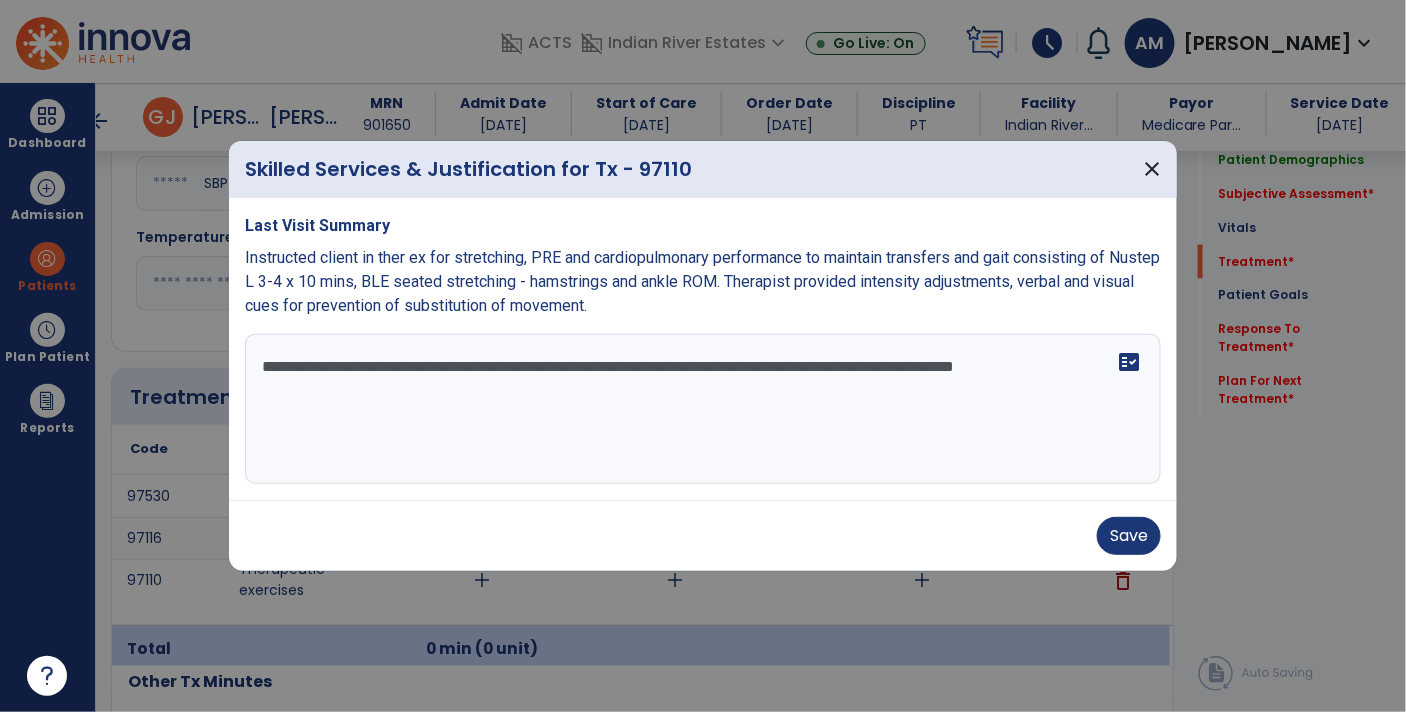 type on "**********" 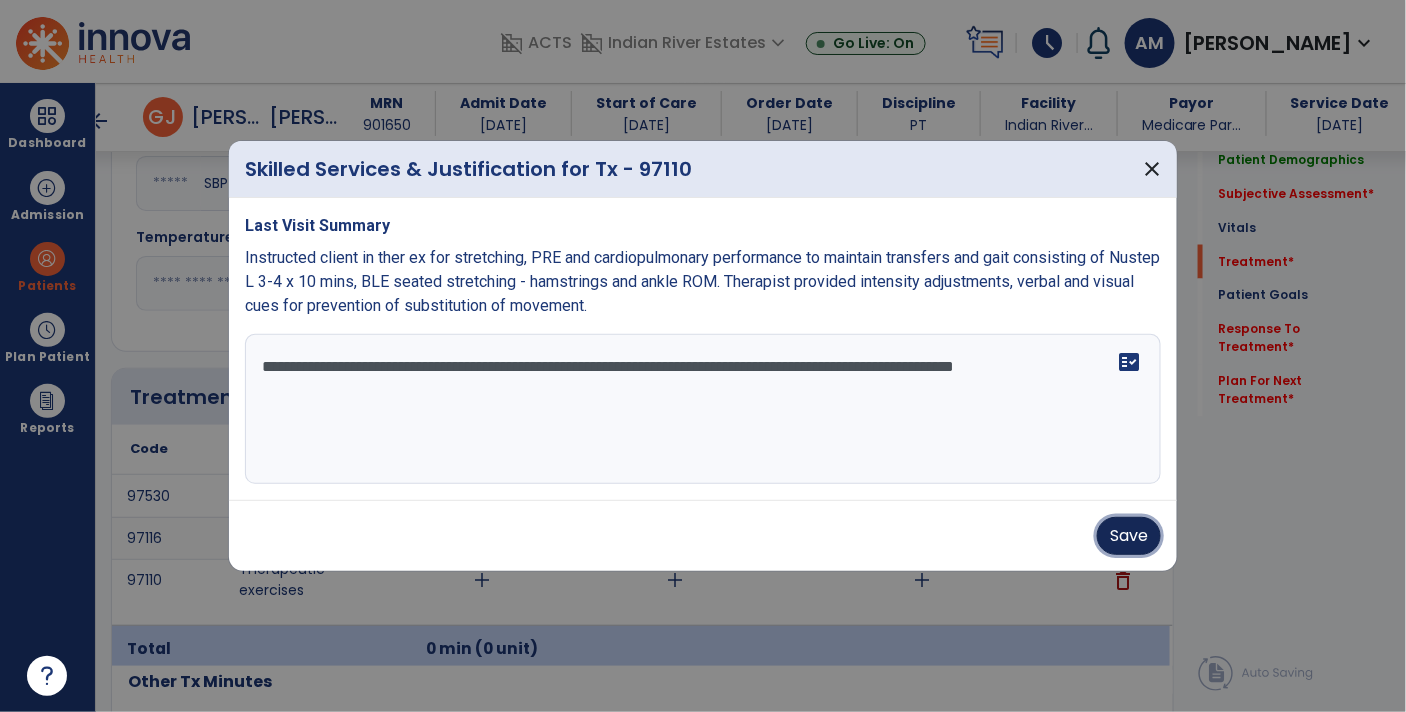 click on "Save" at bounding box center [1129, 536] 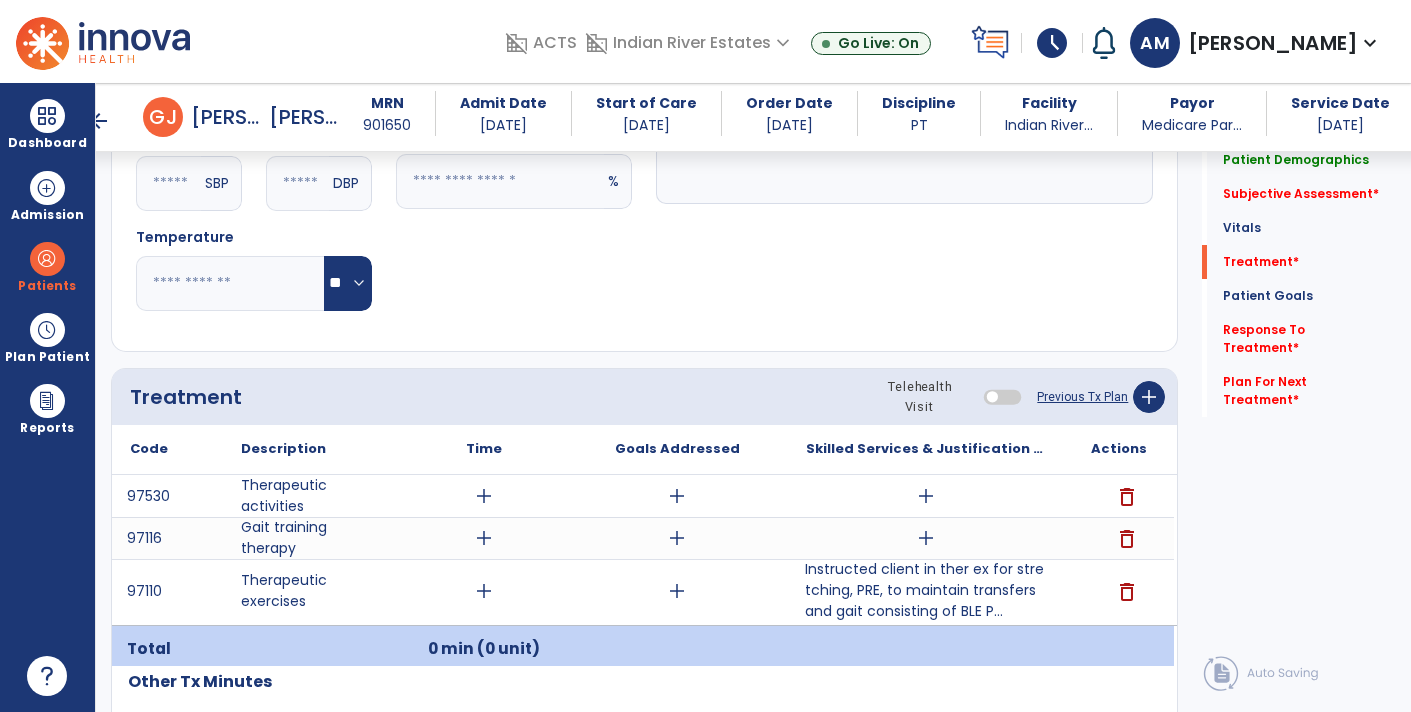 click on "Instructed client in ther ex for stretching, PRE, to maintain transfers and gait consisting of BLE P..." at bounding box center [926, 590] 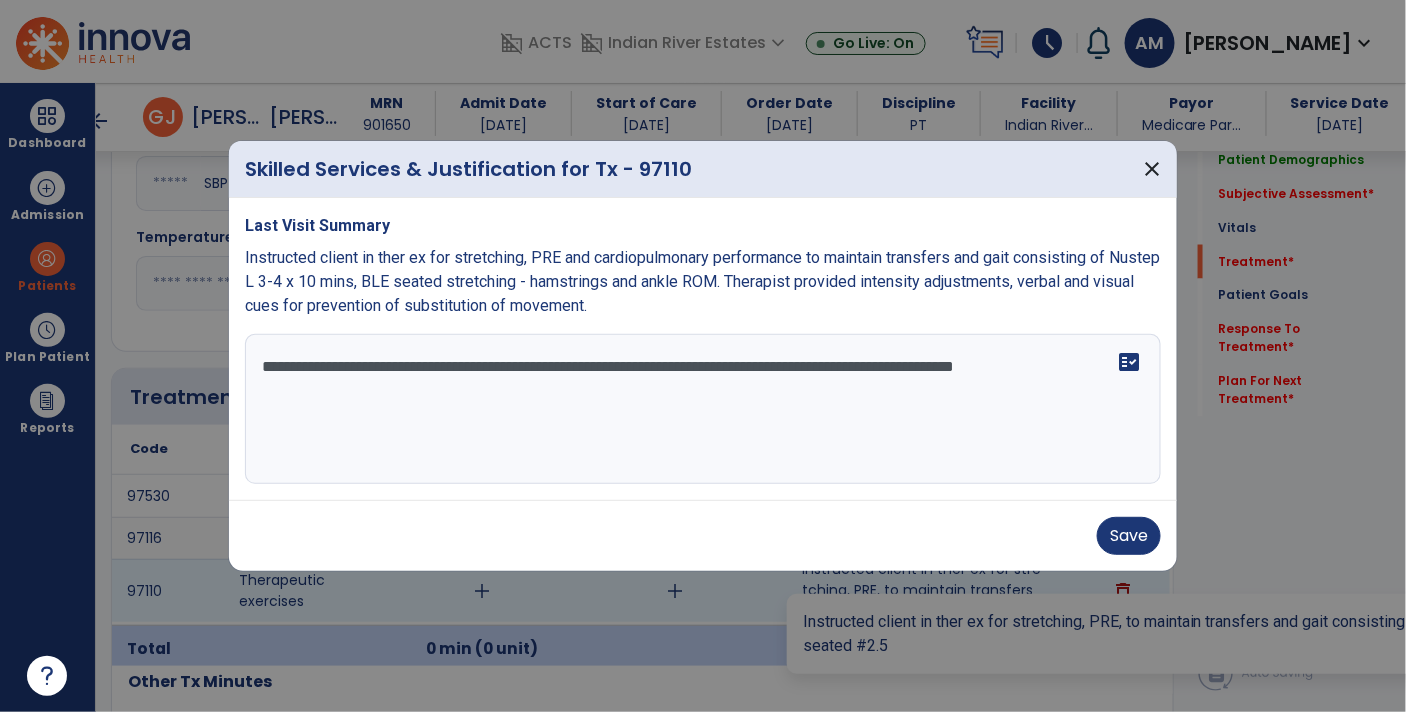 scroll, scrollTop: 991, scrollLeft: 0, axis: vertical 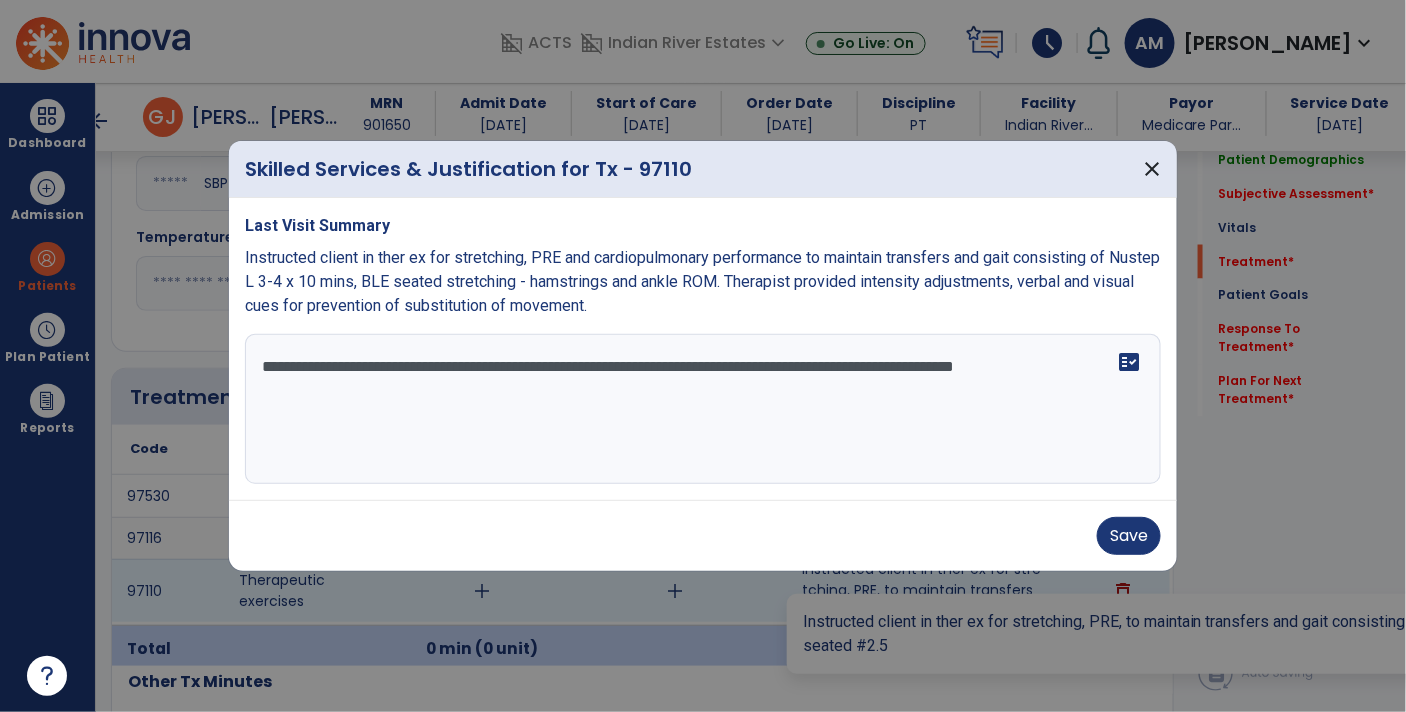 click on "**********" at bounding box center (703, 409) 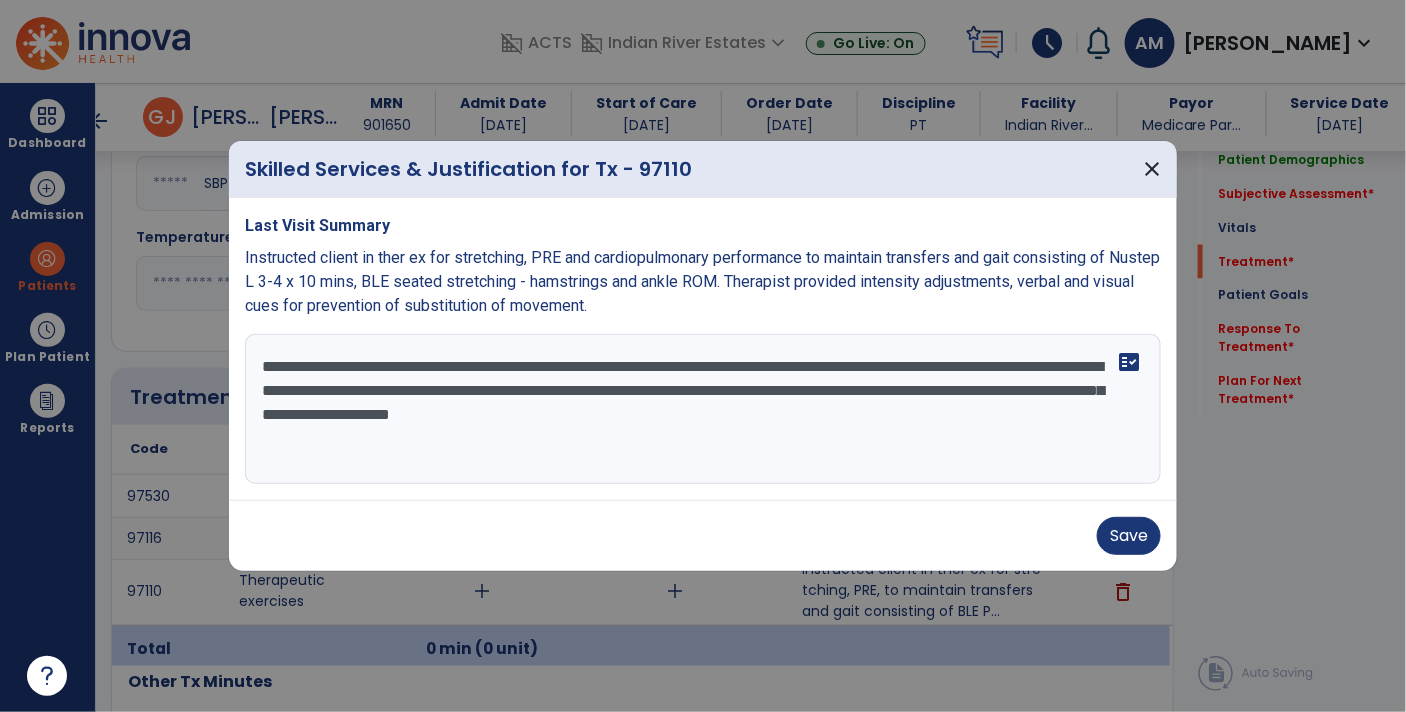 click on "**********" at bounding box center [703, 409] 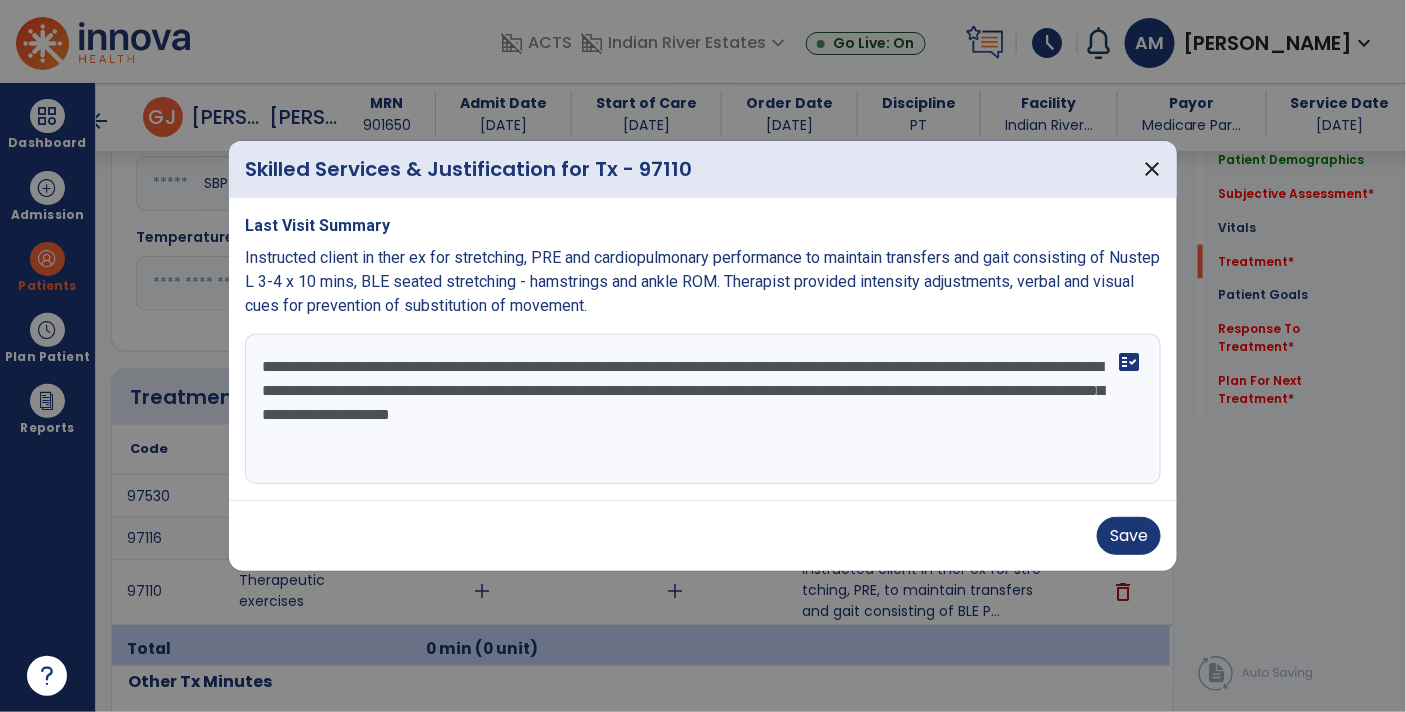 click on "**********" at bounding box center (703, 409) 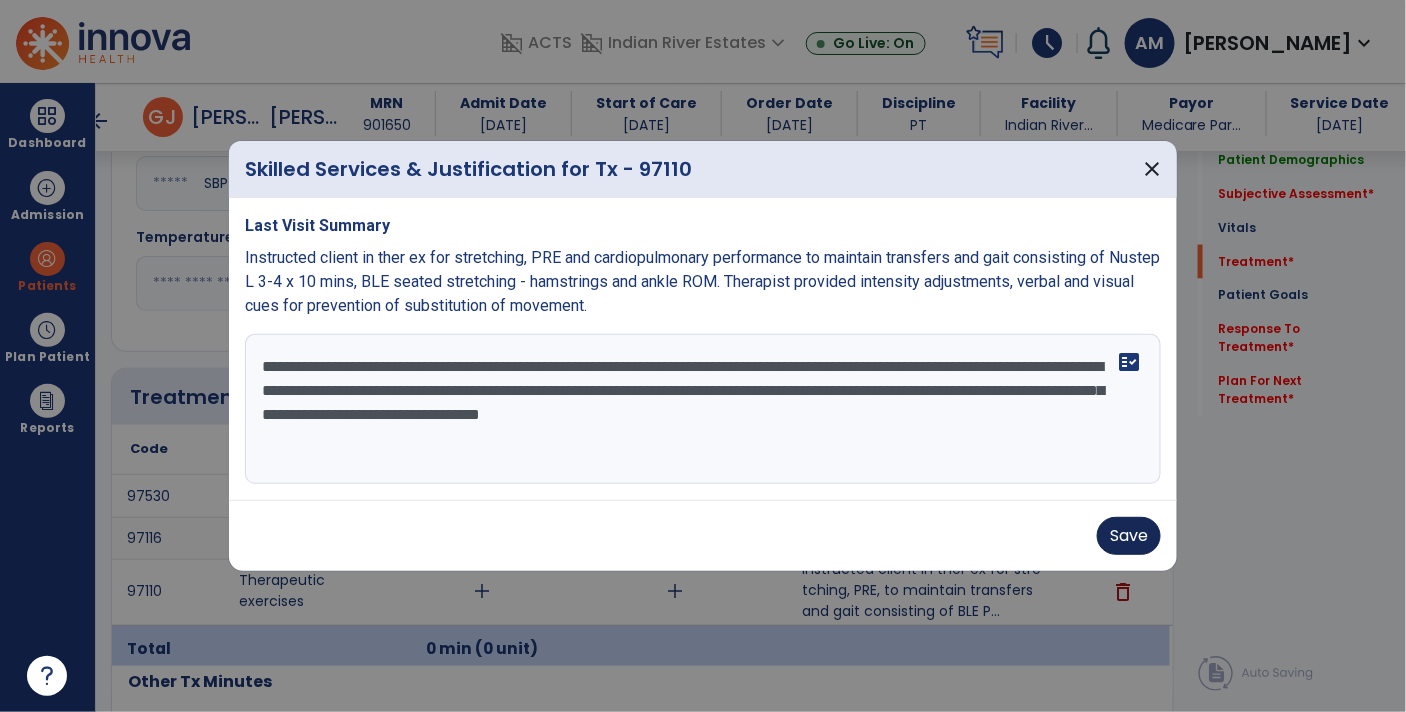 type on "**********" 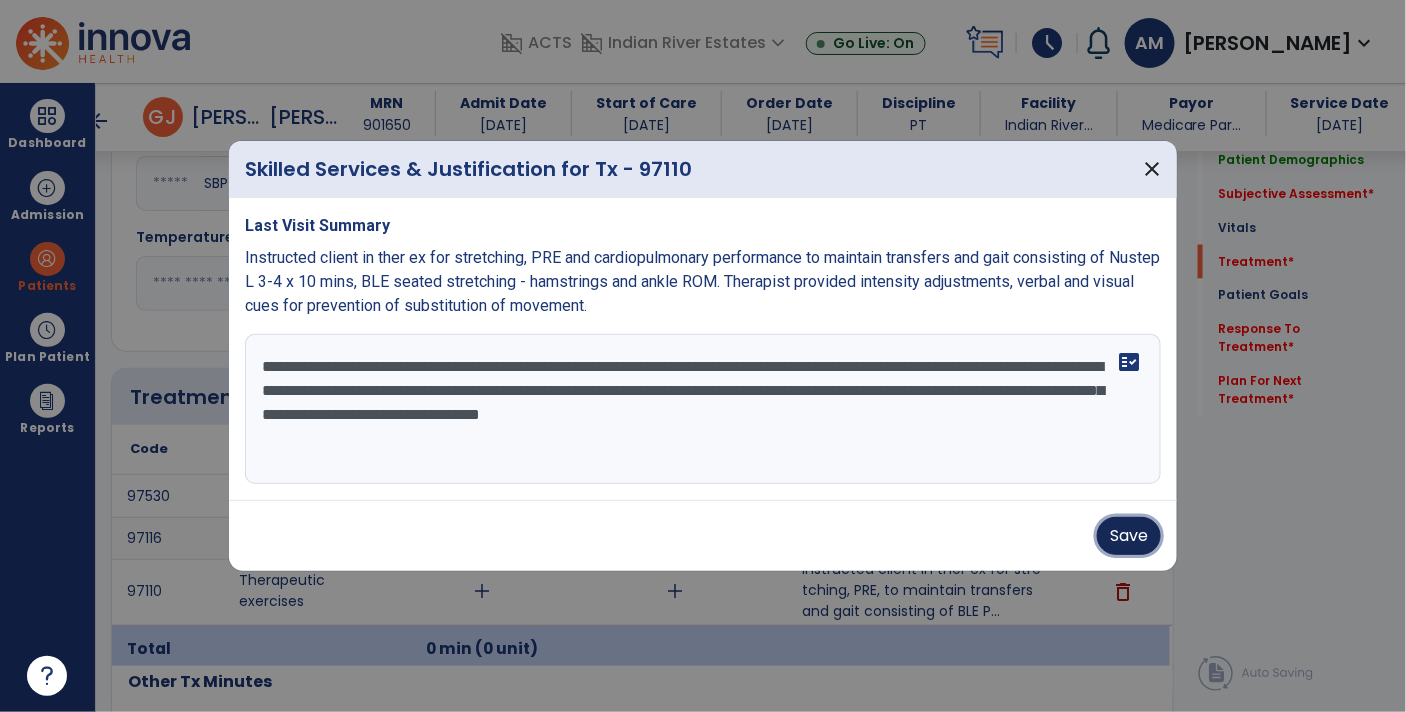 click on "Save" at bounding box center [1129, 536] 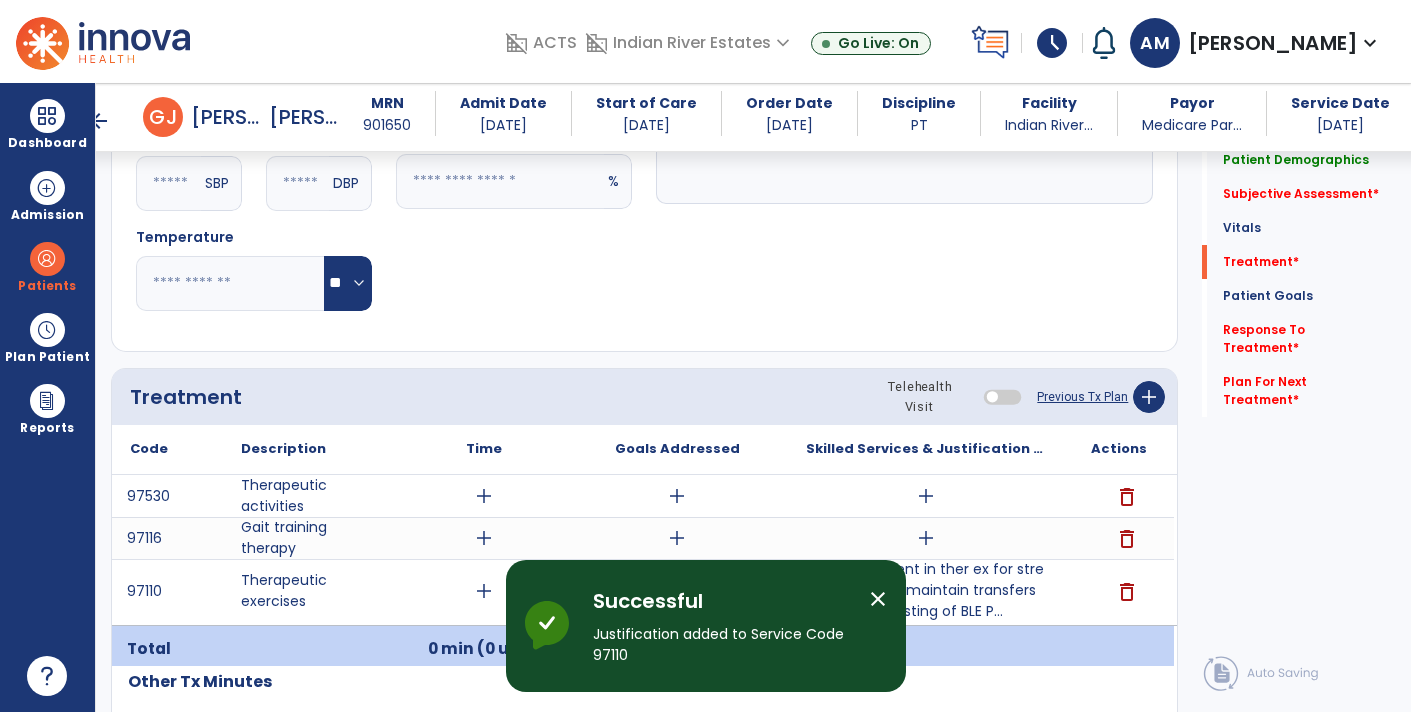 click on "add" at bounding box center [926, 496] 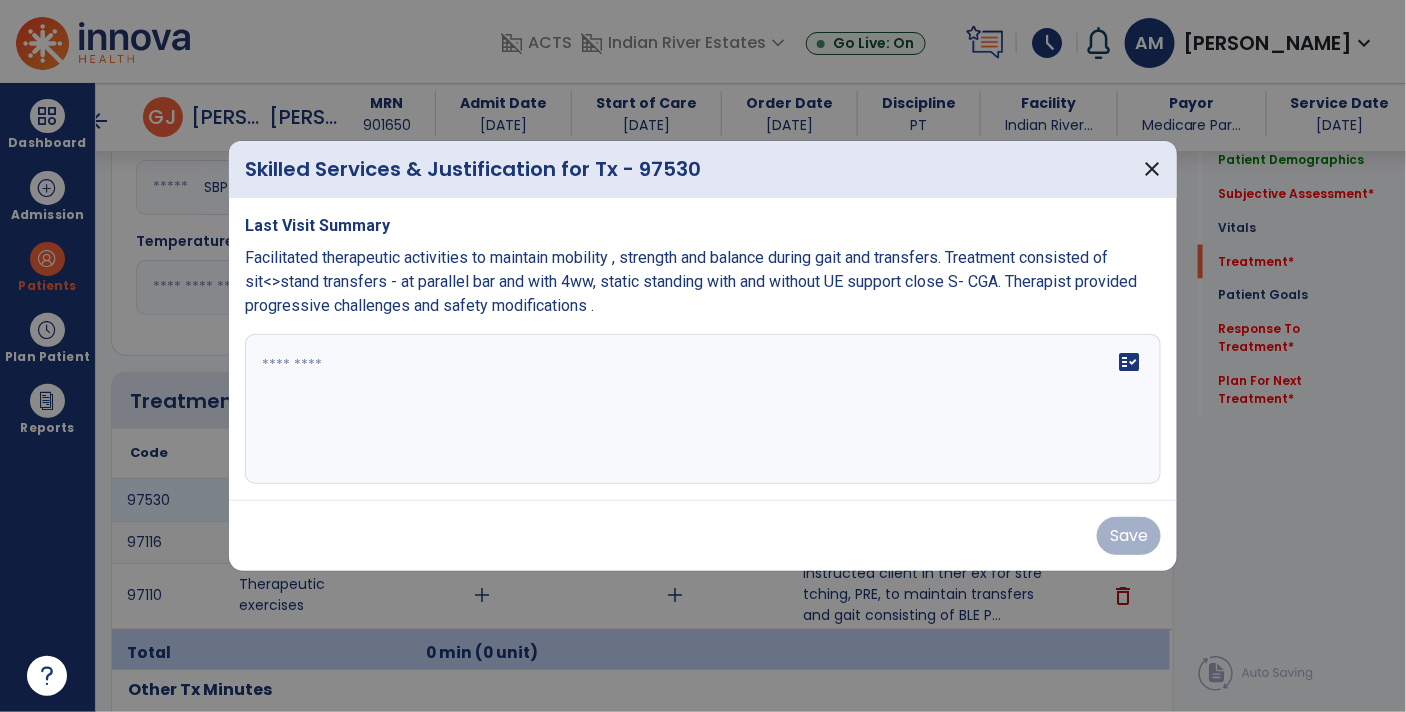 scroll, scrollTop: 991, scrollLeft: 0, axis: vertical 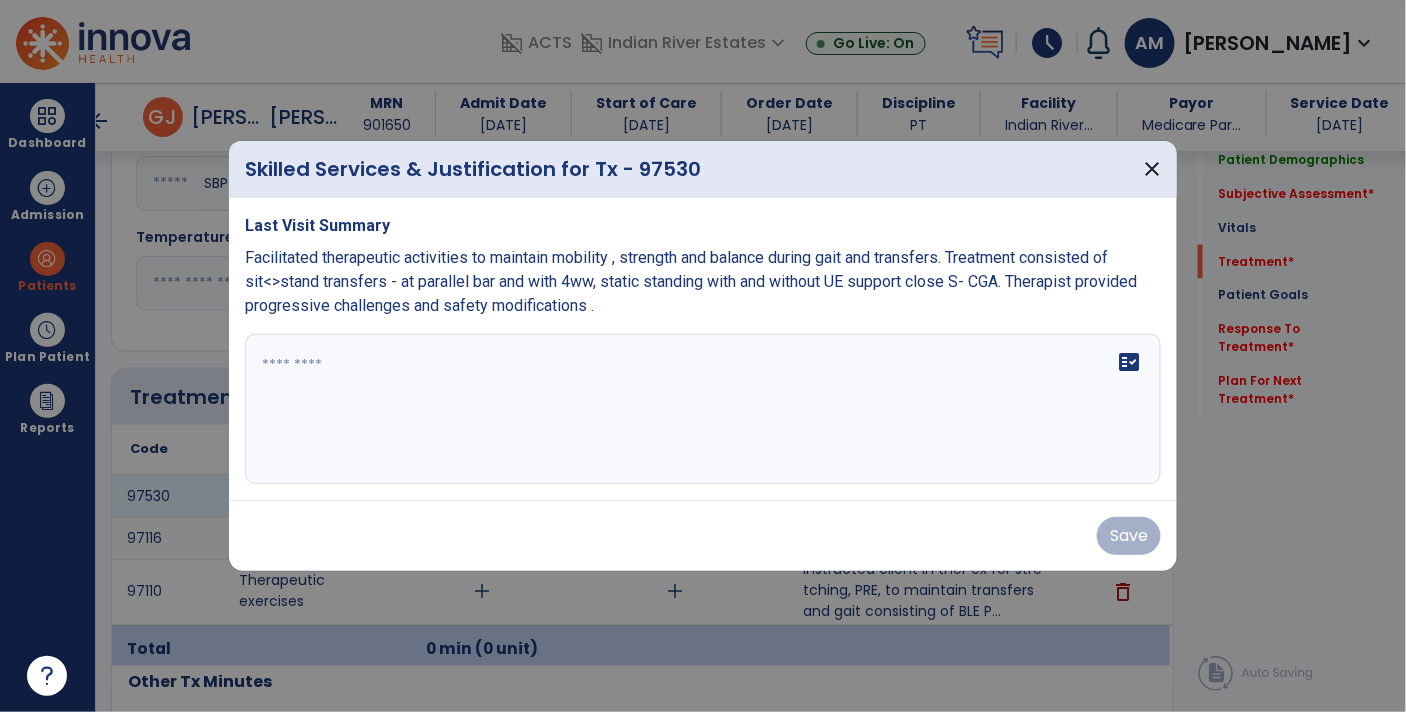 click at bounding box center (703, 409) 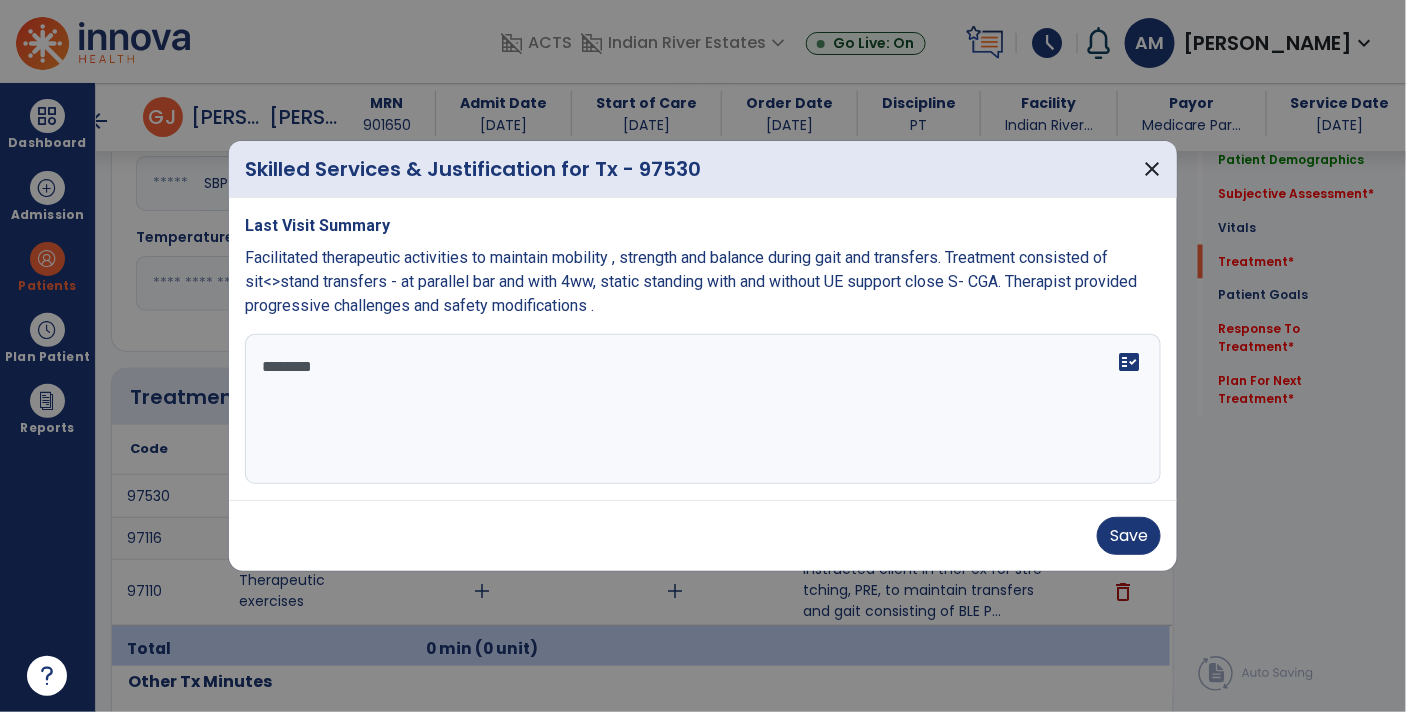 type on "*********" 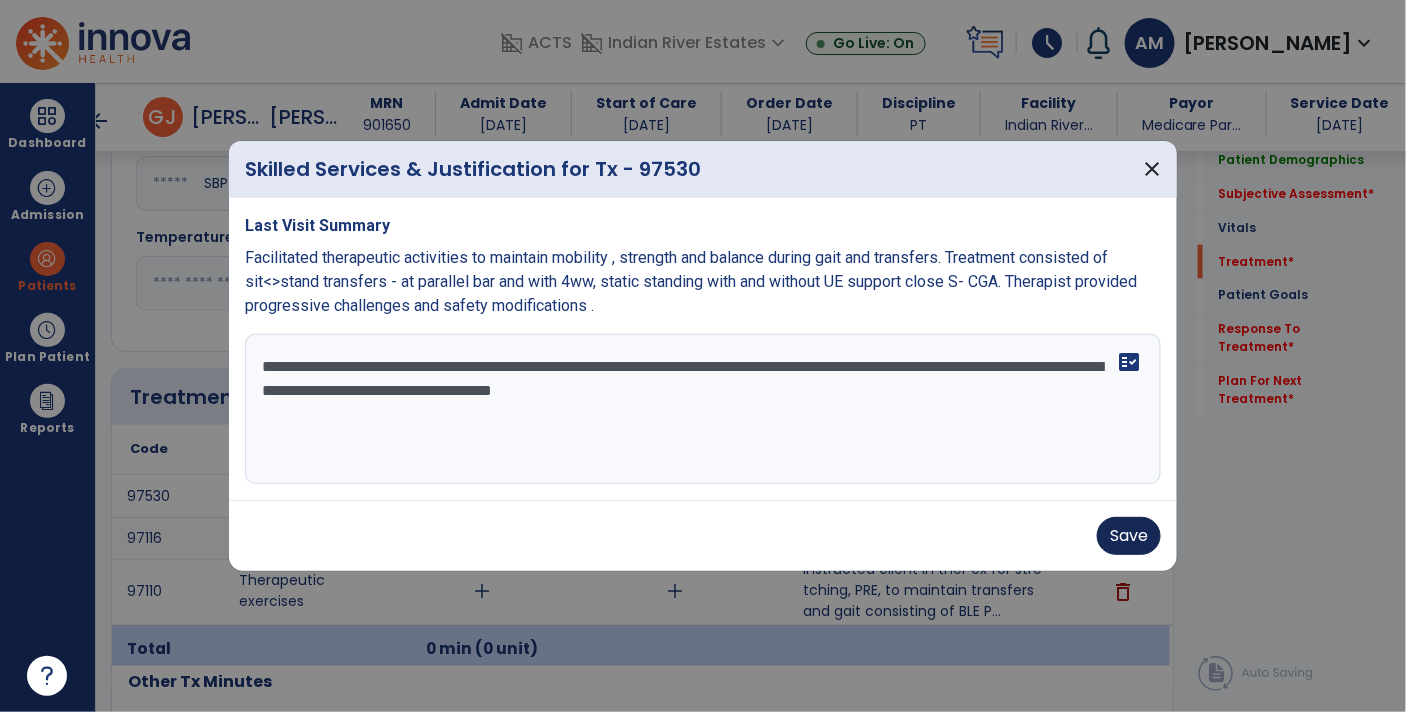 type on "**********" 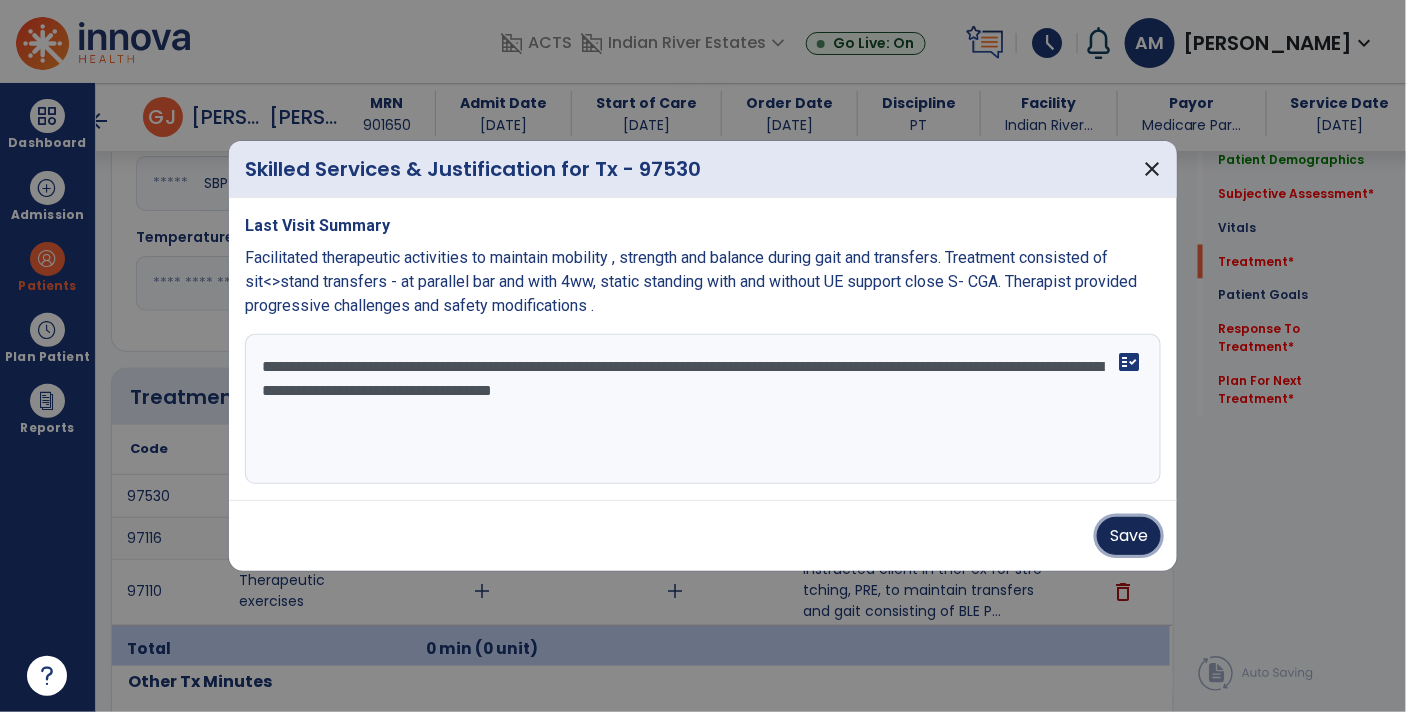 click on "Save" at bounding box center (1129, 536) 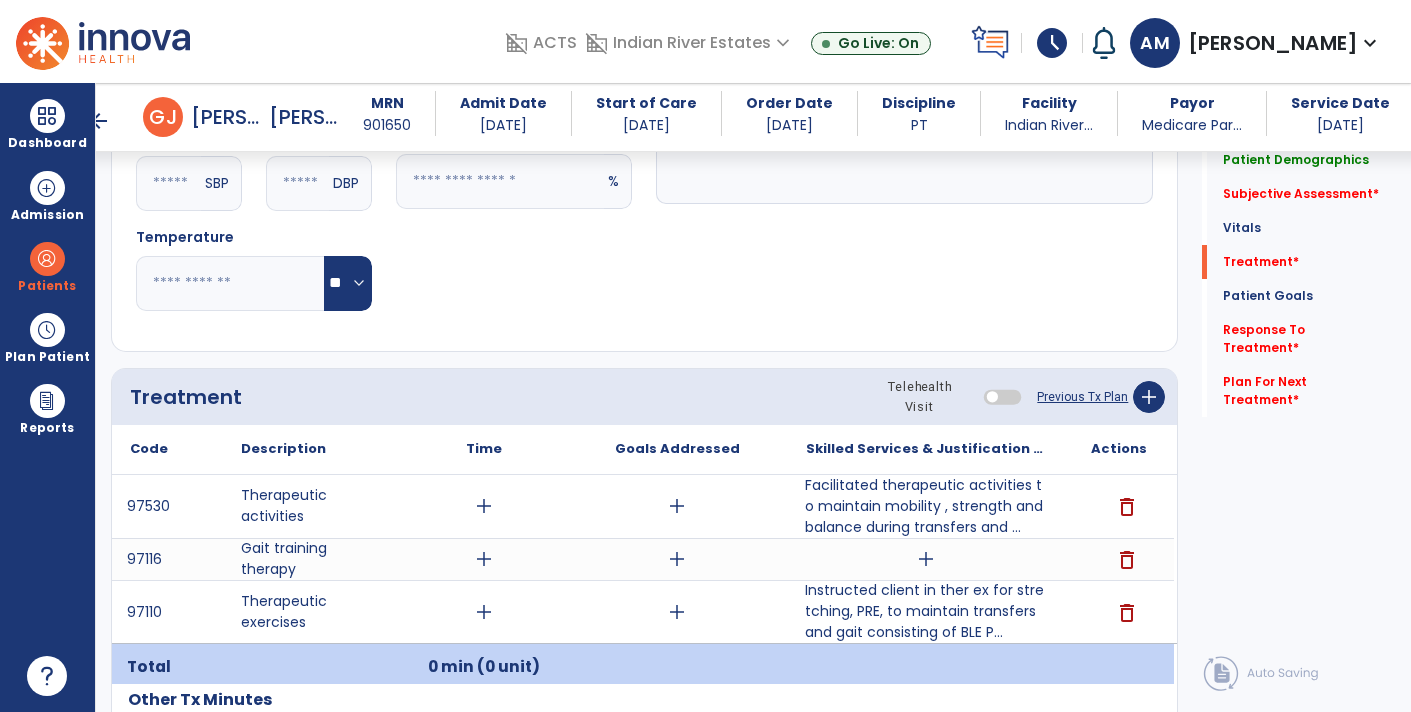 click on "Instructed client in ther ex for stretching, PRE, to maintain transfers and gait consisting of BLE P..." at bounding box center (926, 611) 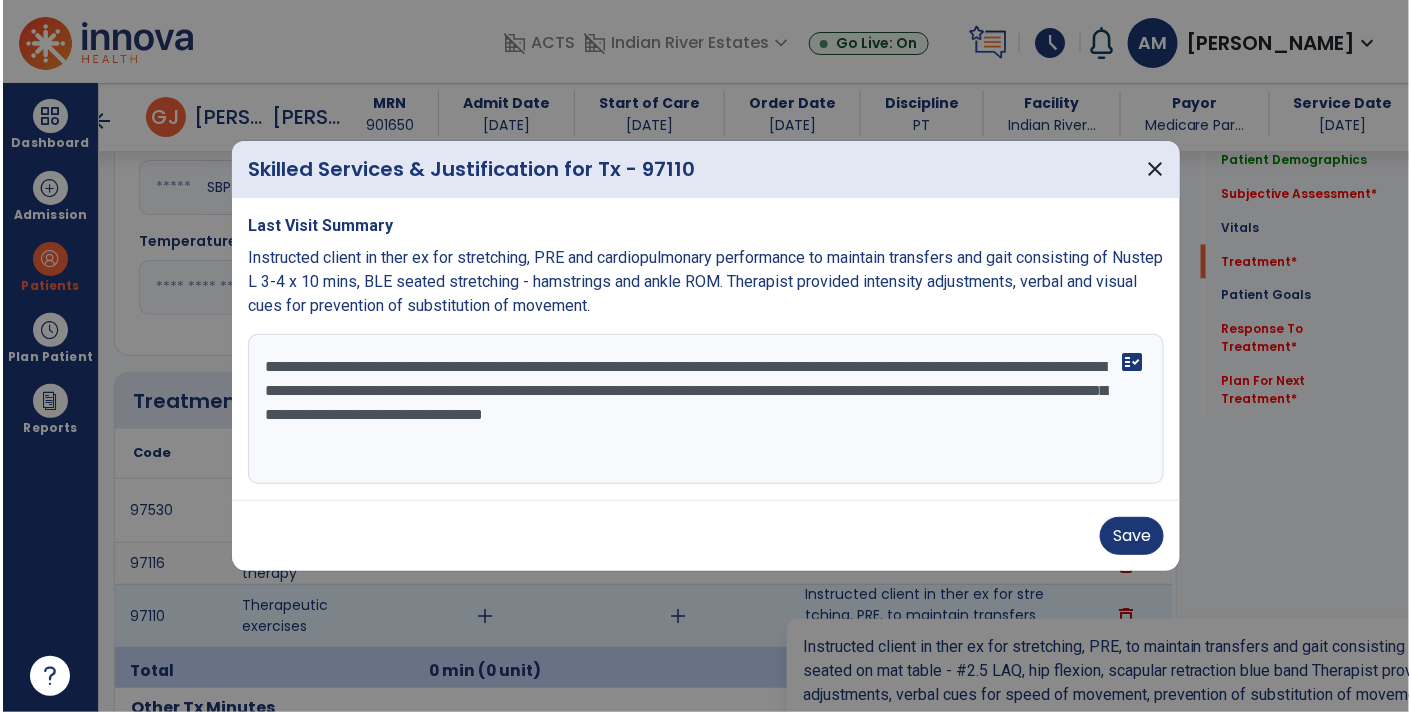 scroll, scrollTop: 991, scrollLeft: 0, axis: vertical 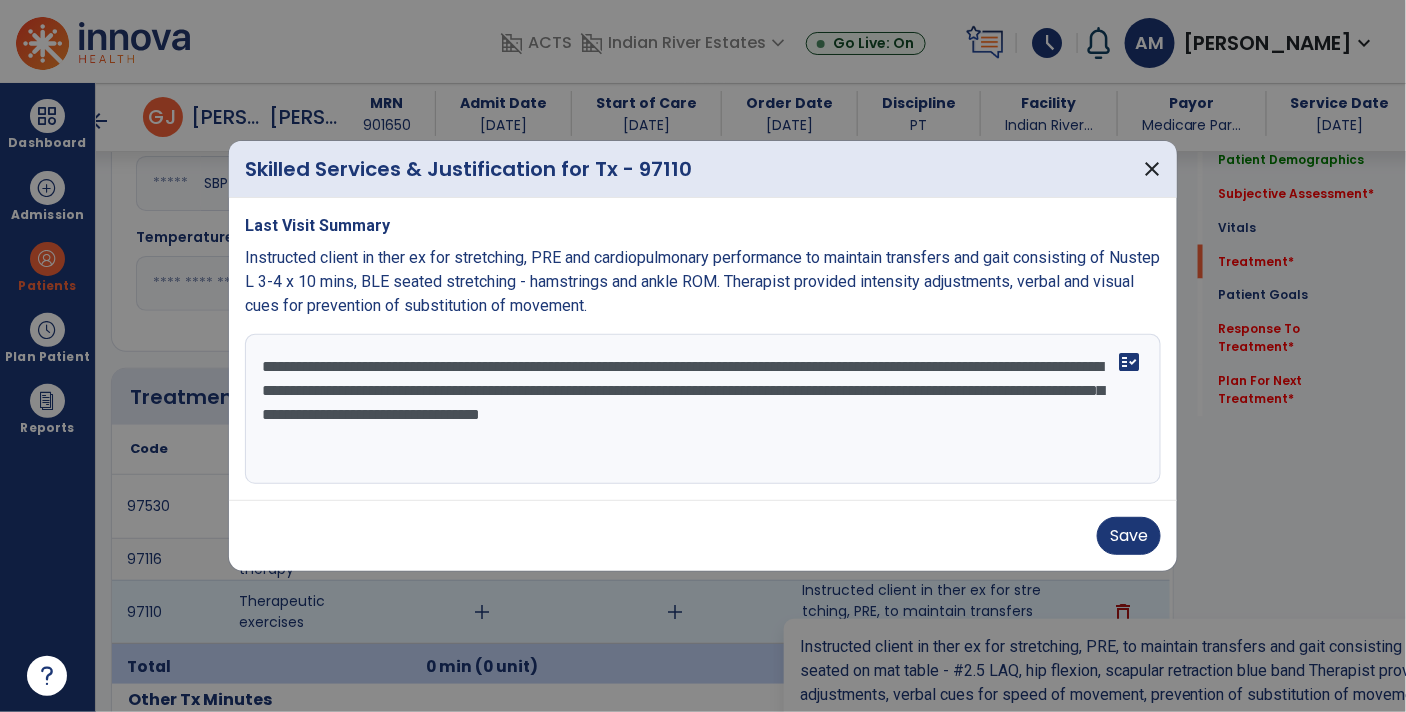 click on "**********" at bounding box center [703, 409] 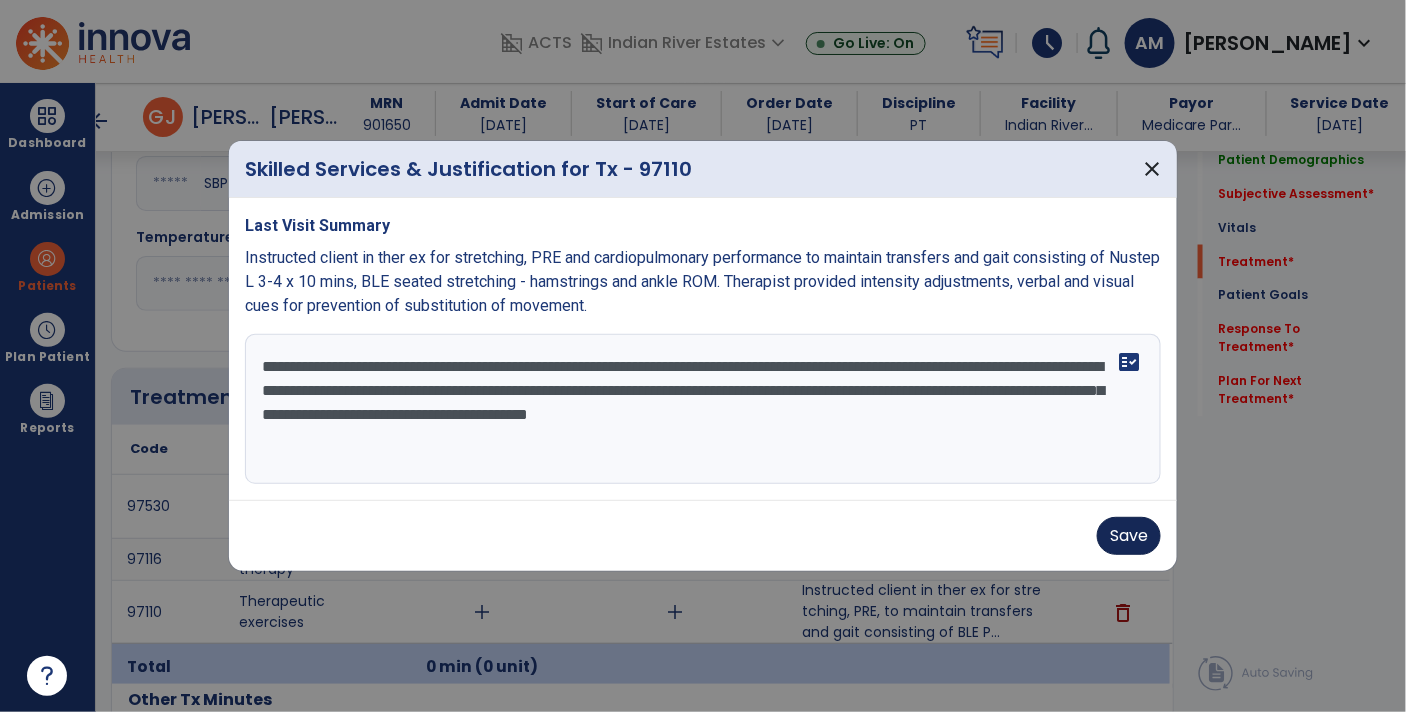 type on "**********" 